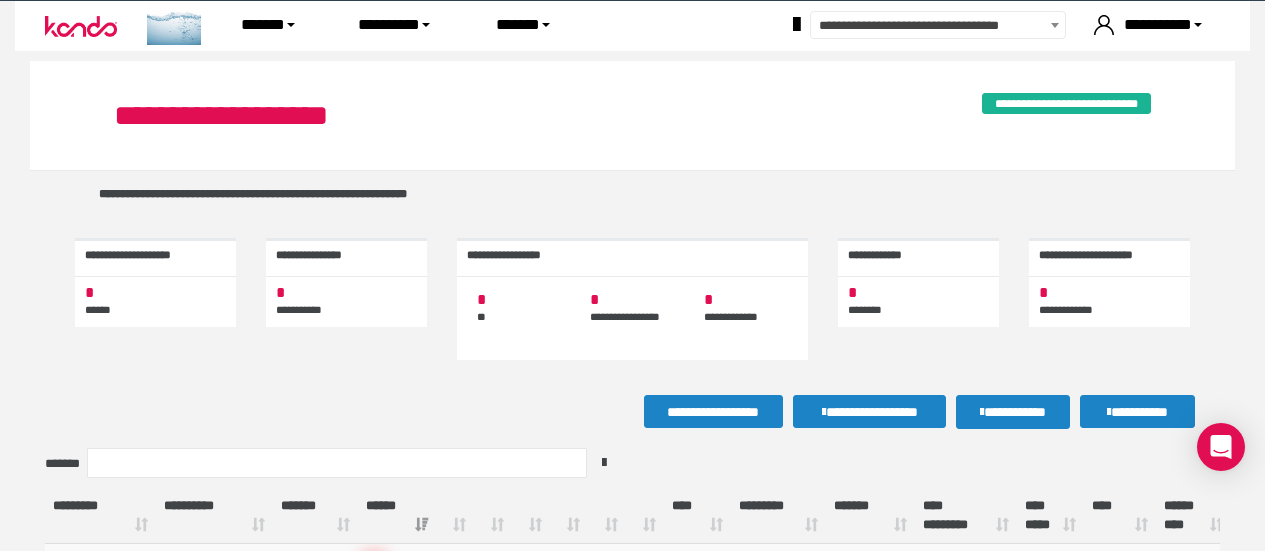 scroll, scrollTop: 240, scrollLeft: 0, axis: vertical 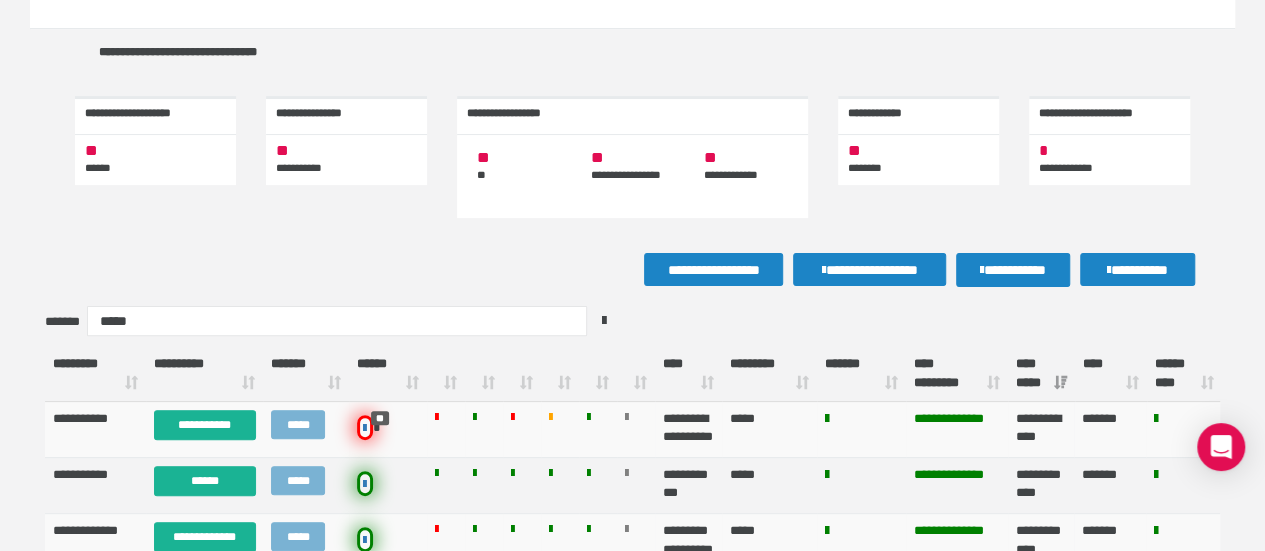 click on "**** *****" at bounding box center (1041, 374) 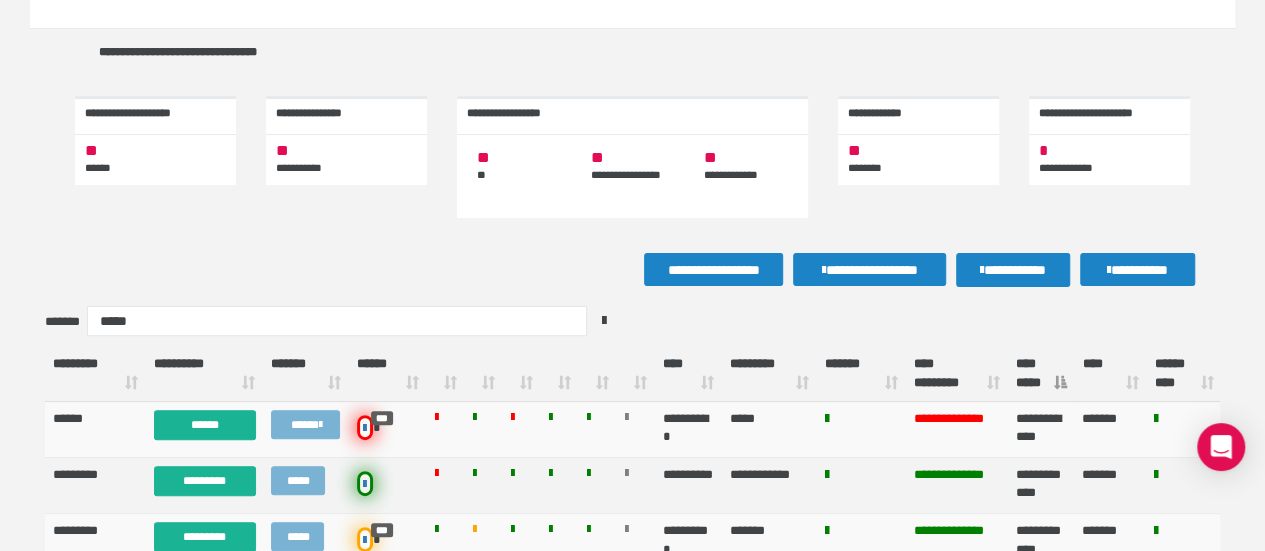 click on "**** *****" at bounding box center [1041, 374] 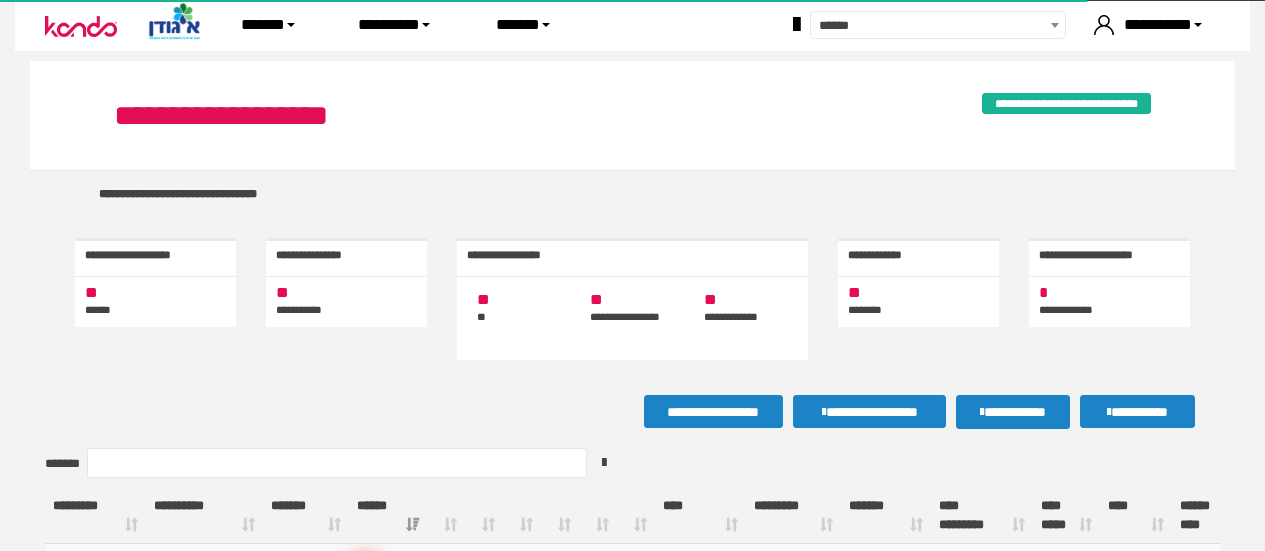 scroll, scrollTop: 142, scrollLeft: 0, axis: vertical 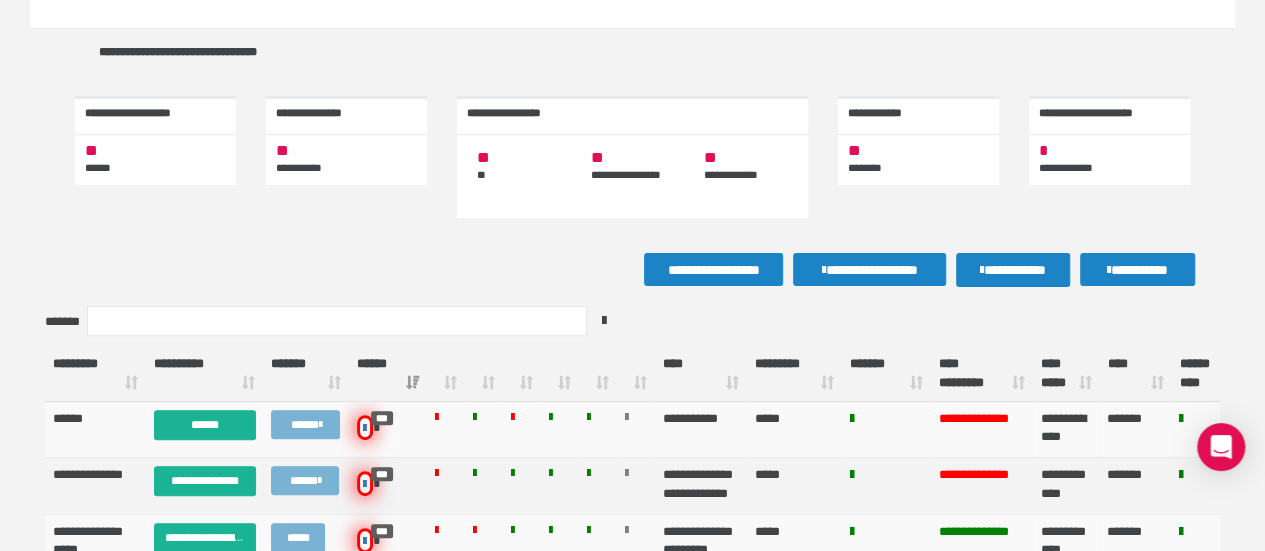 click on "**** *****" at bounding box center [1066, 374] 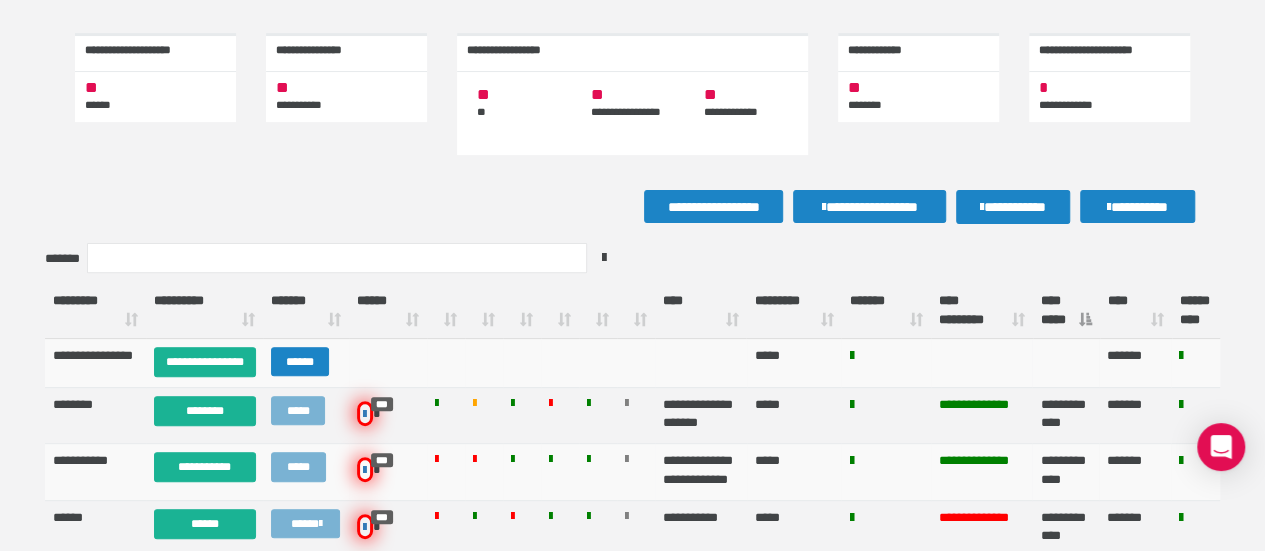 scroll, scrollTop: 204, scrollLeft: 0, axis: vertical 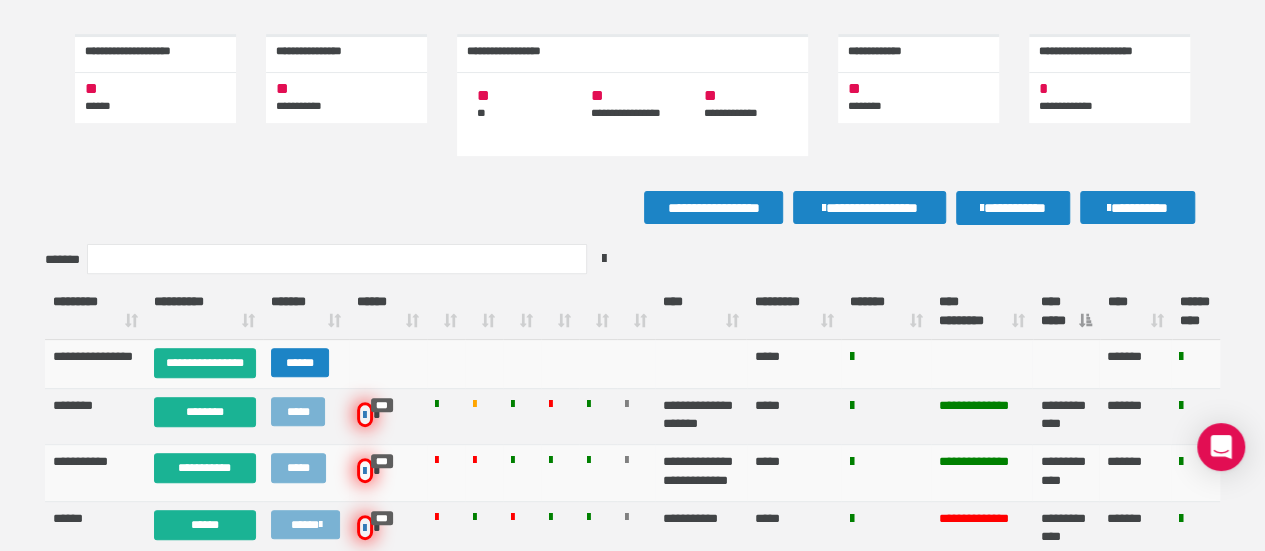 click on "**** *****" at bounding box center [1066, 312] 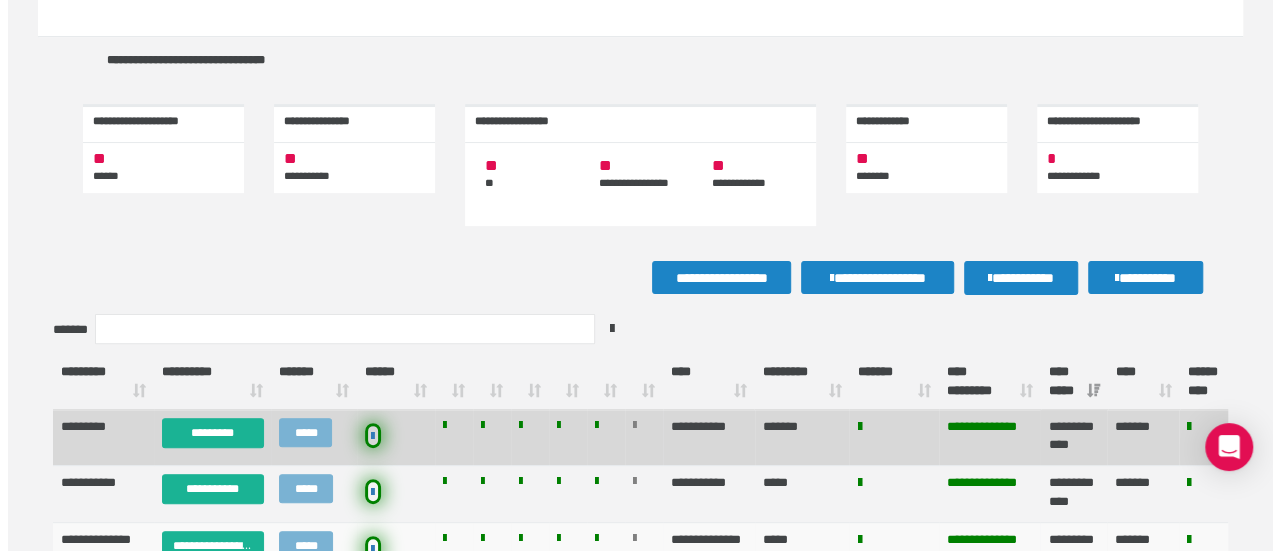 scroll, scrollTop: 125, scrollLeft: 0, axis: vertical 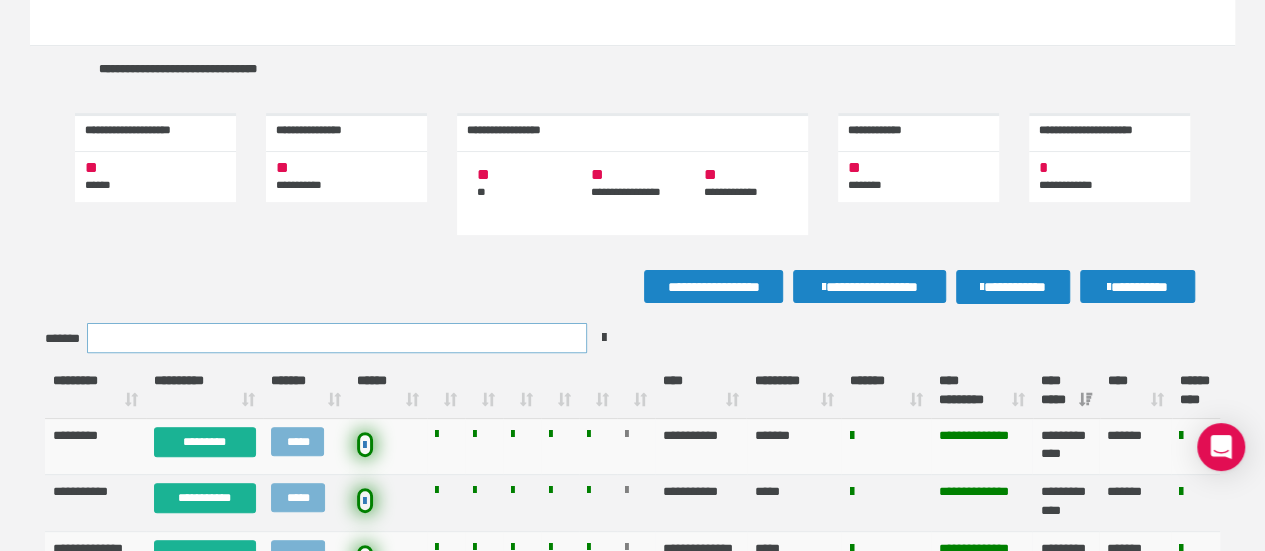 click on "*******" at bounding box center [337, 338] 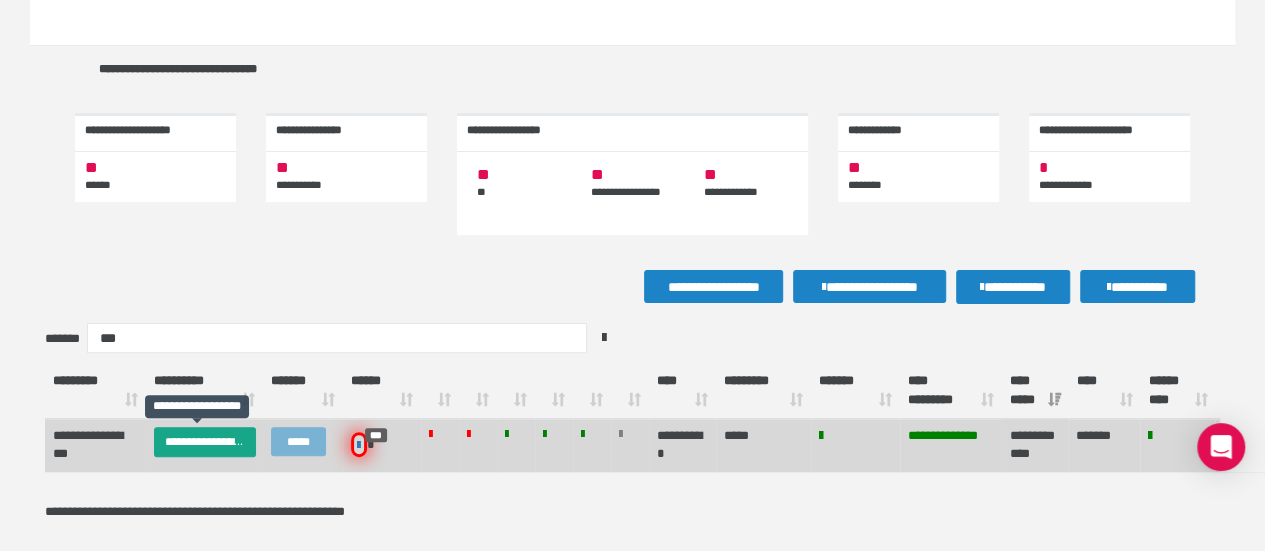 click on "**********" at bounding box center (205, 442) 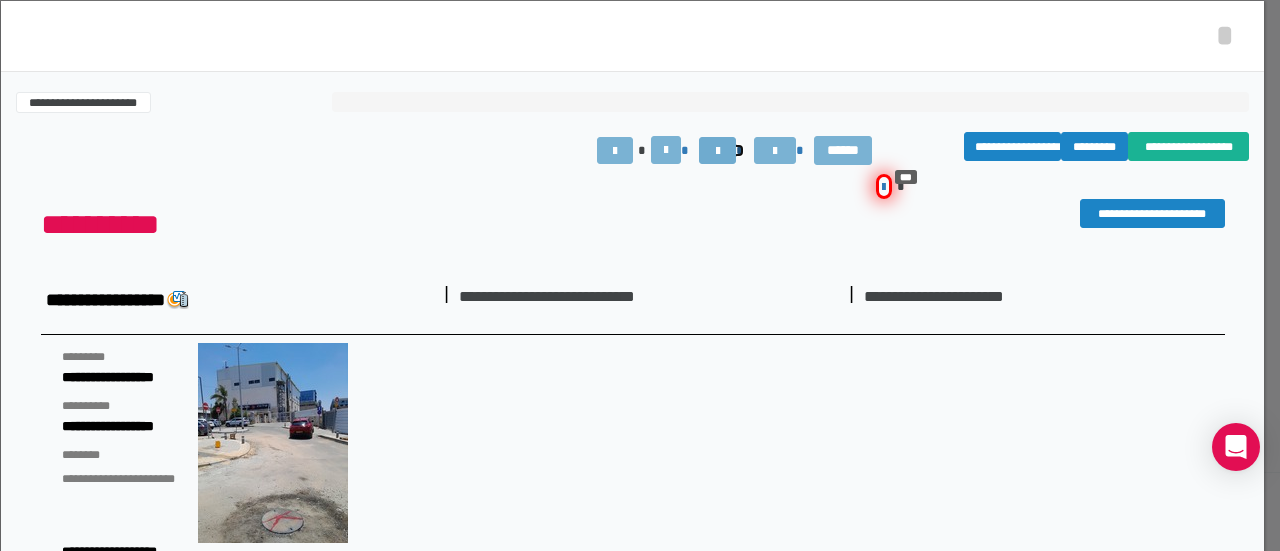 click at bounding box center [717, 150] 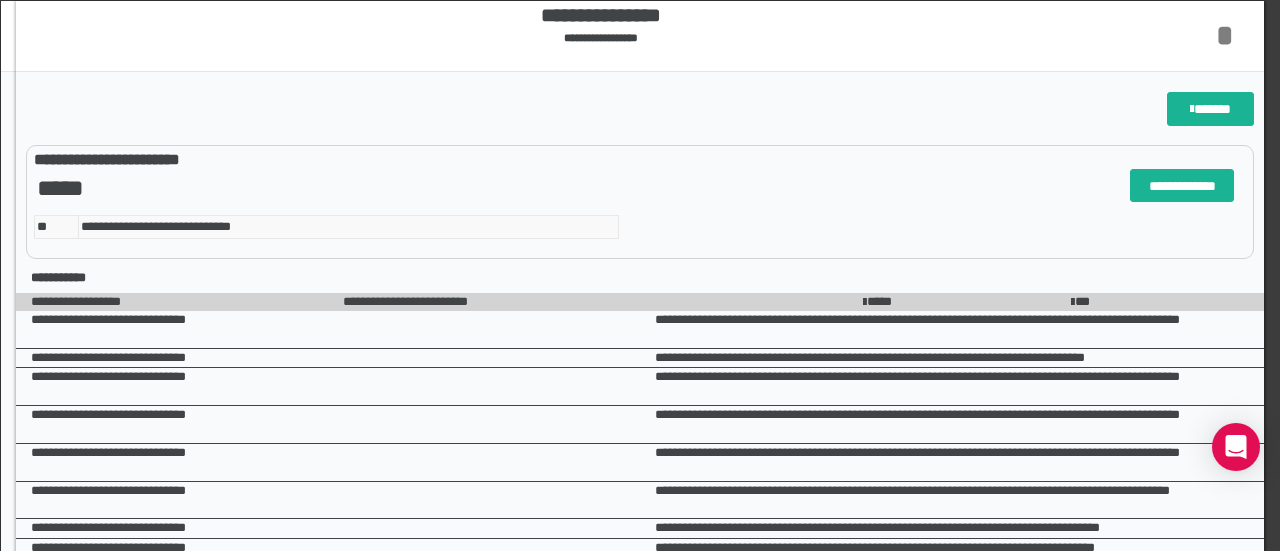 click on "*" at bounding box center [1225, 35] 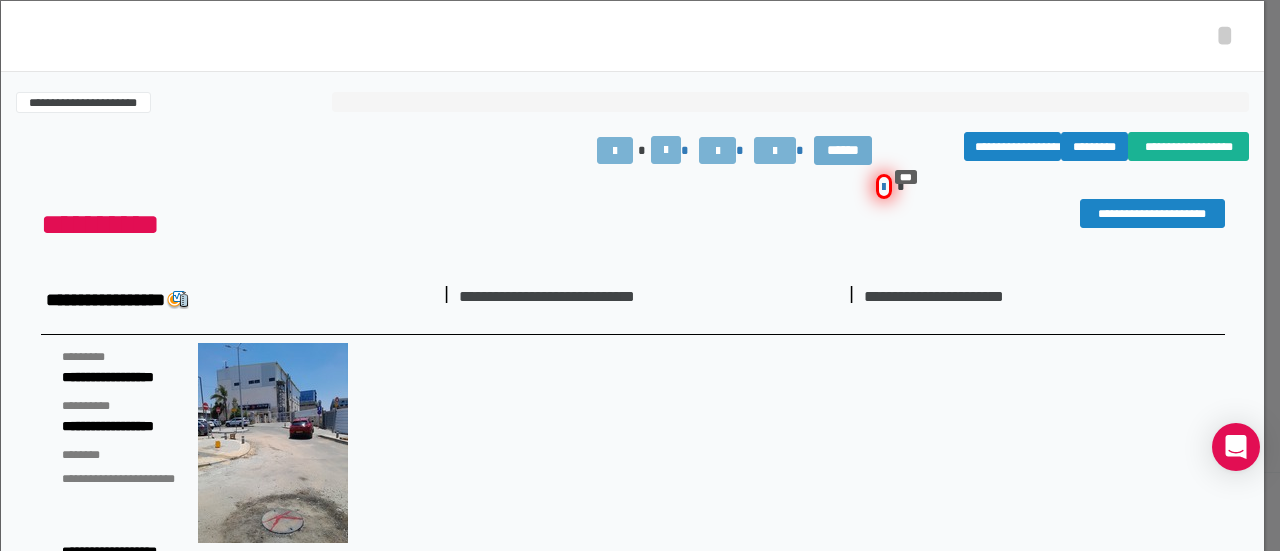 click on "******" at bounding box center [843, 150] 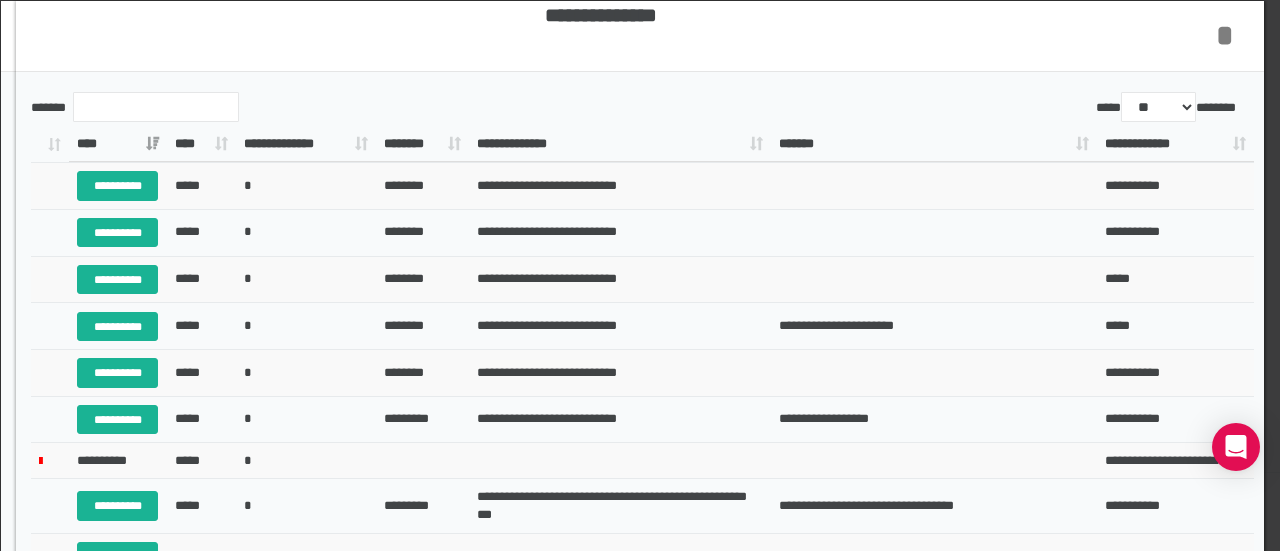 click on "*" at bounding box center (1225, 35) 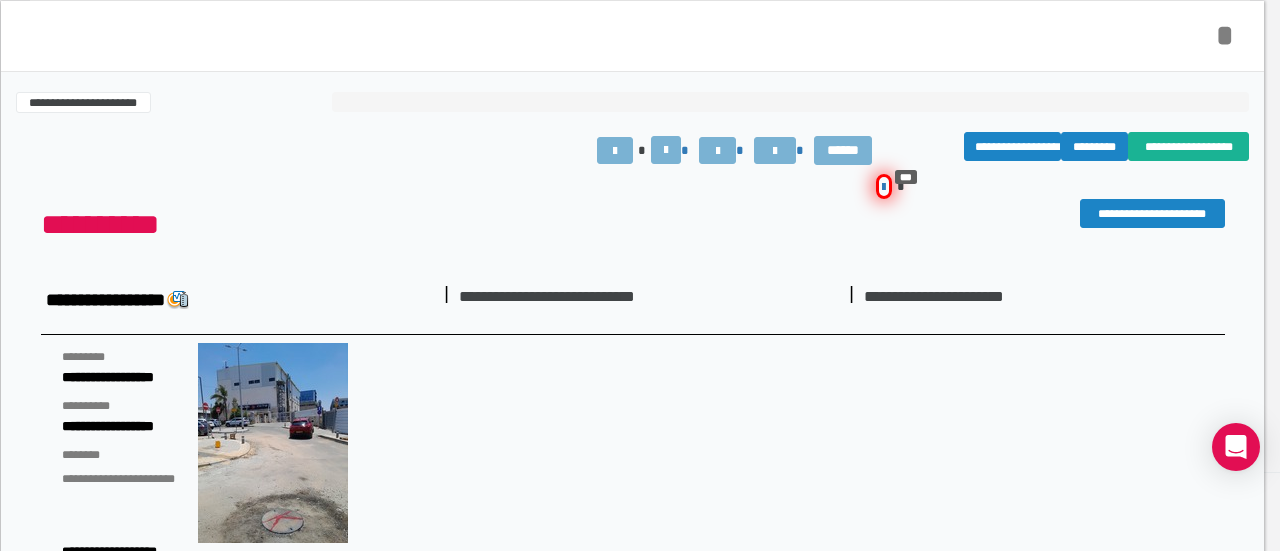 click on "*" at bounding box center [1225, 35] 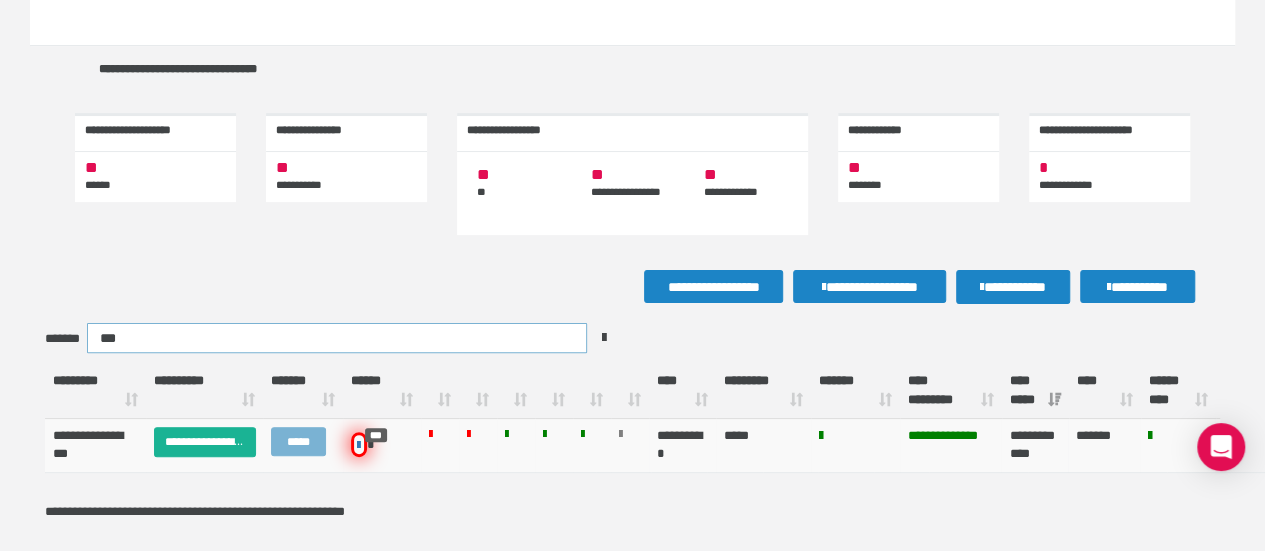 click on "***" at bounding box center [337, 338] 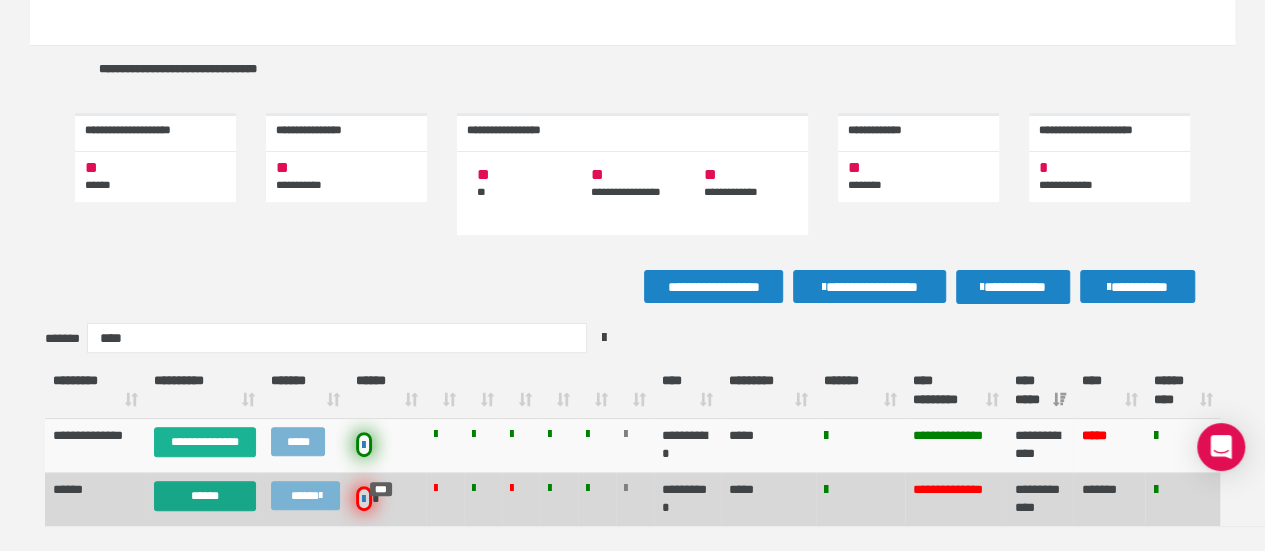 click on "******" at bounding box center (205, 496) 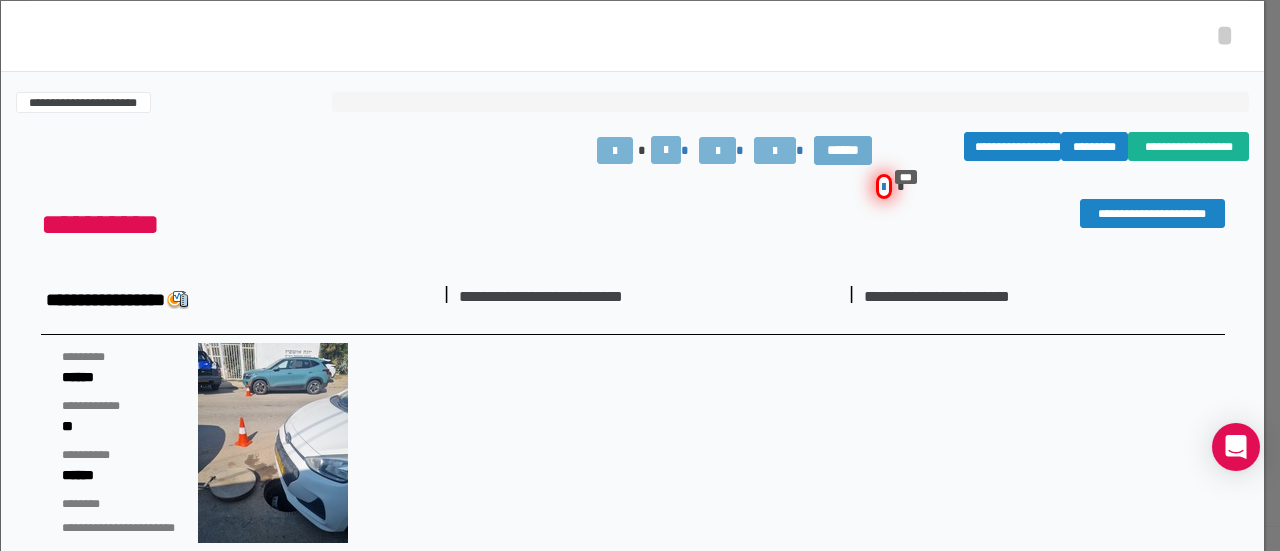click on "******" at bounding box center (843, 150) 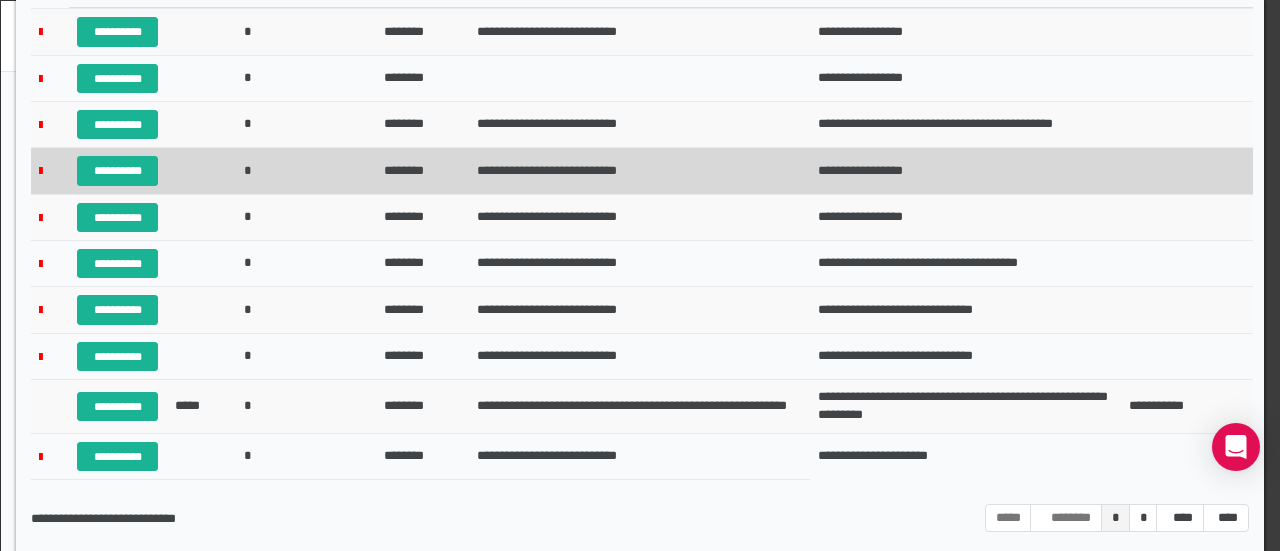 scroll, scrollTop: 0, scrollLeft: 0, axis: both 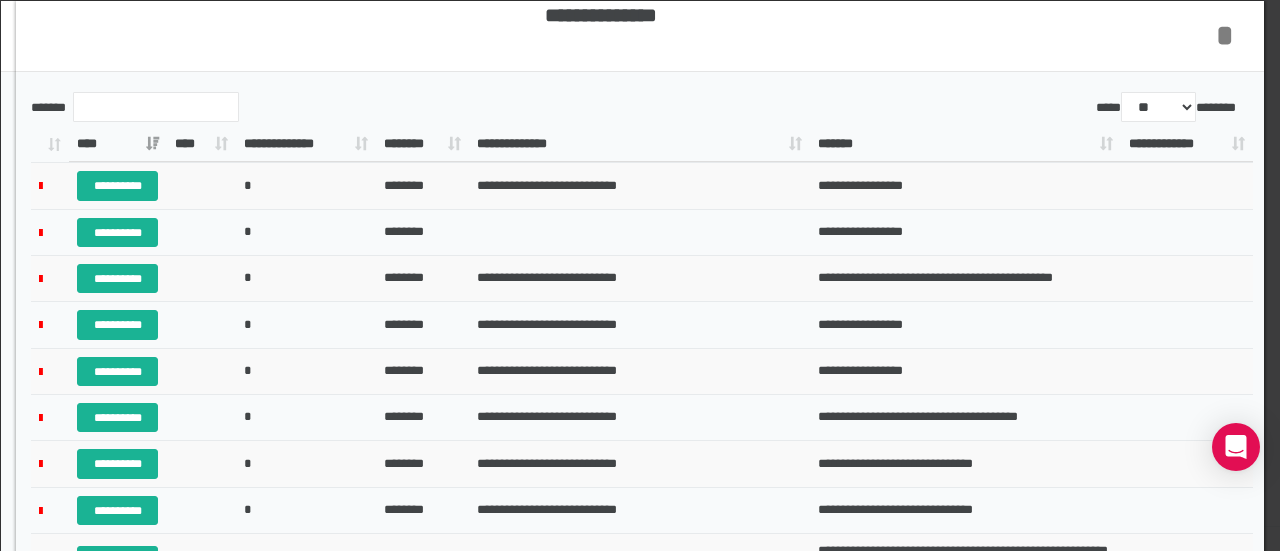 click on "*" at bounding box center [1225, 35] 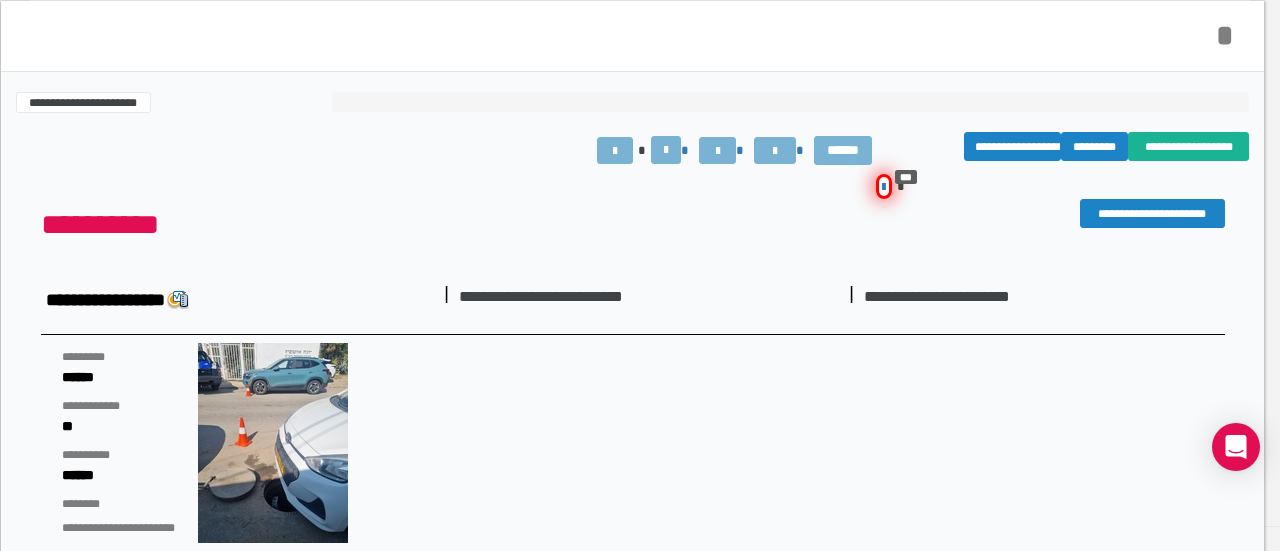 click on "*" at bounding box center [1225, 35] 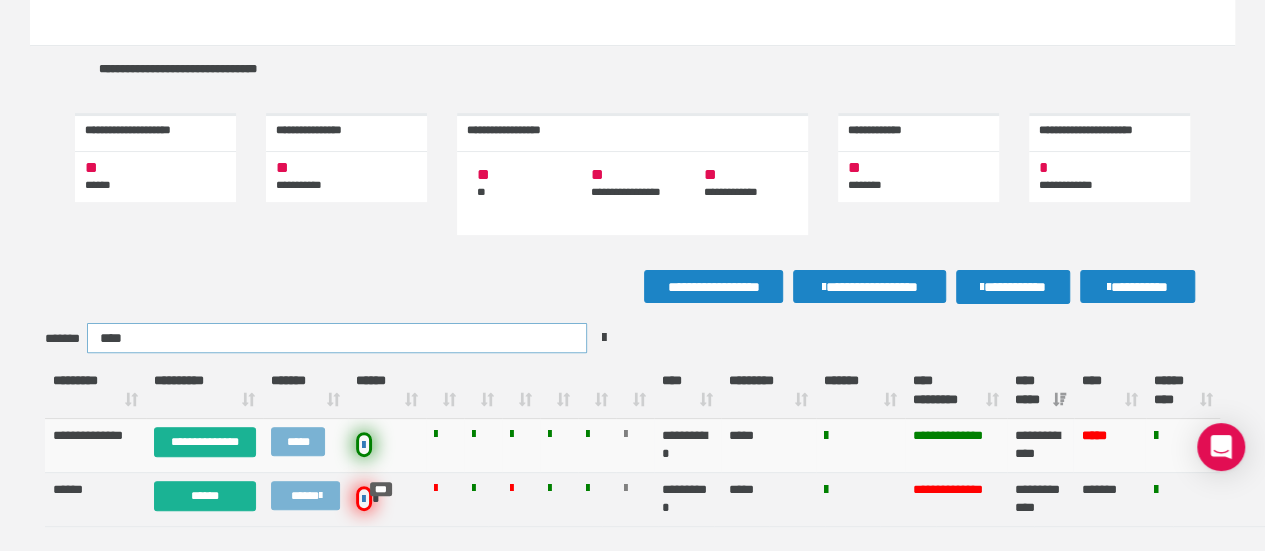 click on "****" at bounding box center (337, 338) 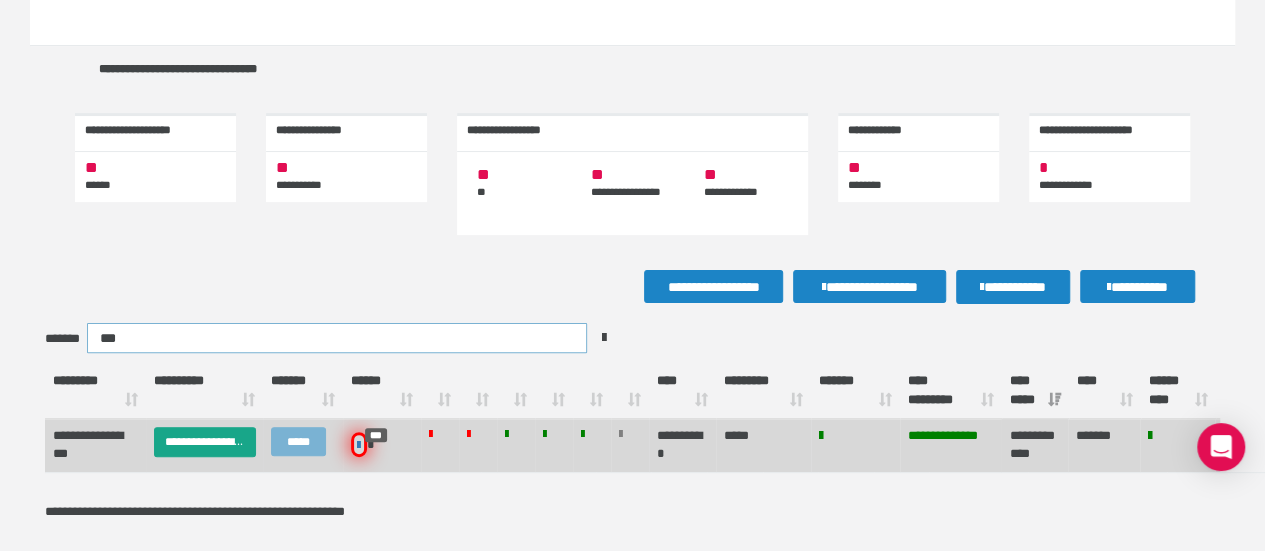 type on "***" 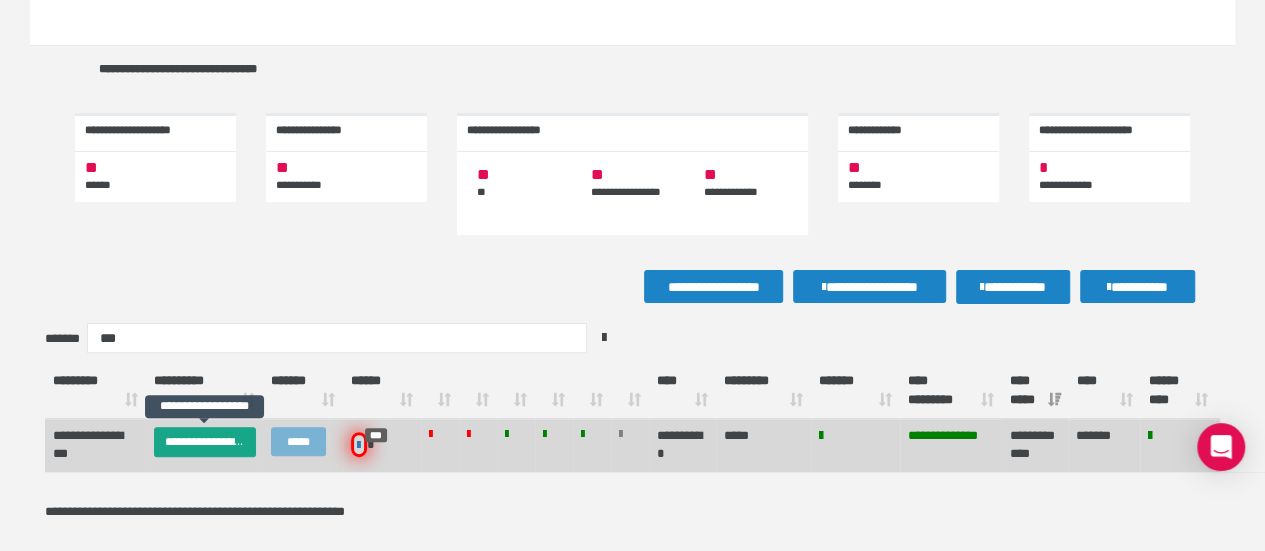 click on "**********" at bounding box center (205, 442) 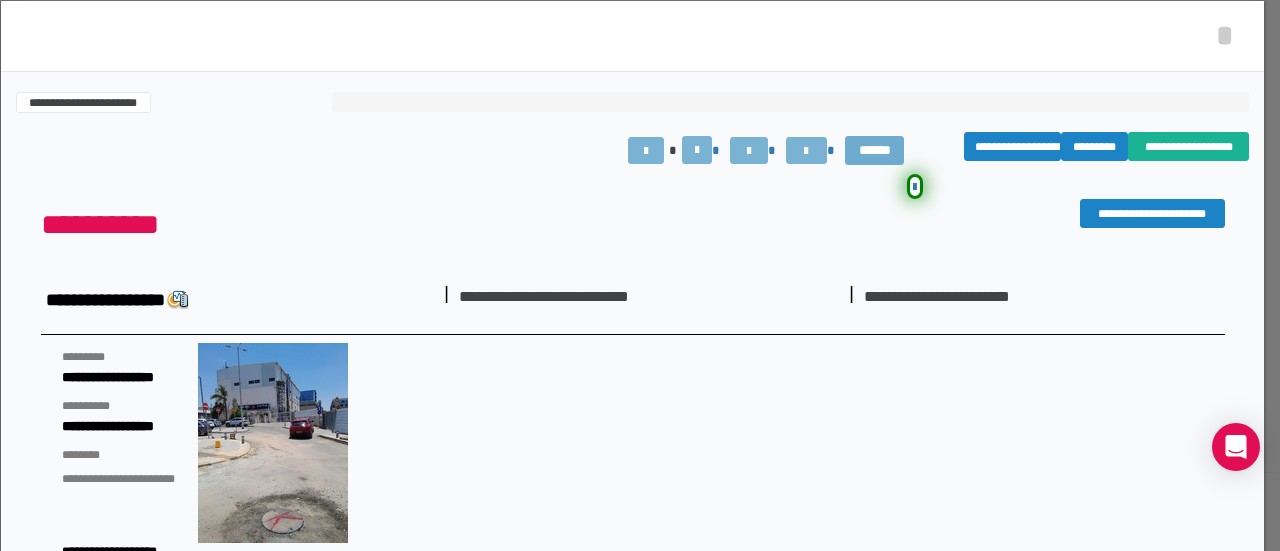 click on "******" at bounding box center (874, 151) 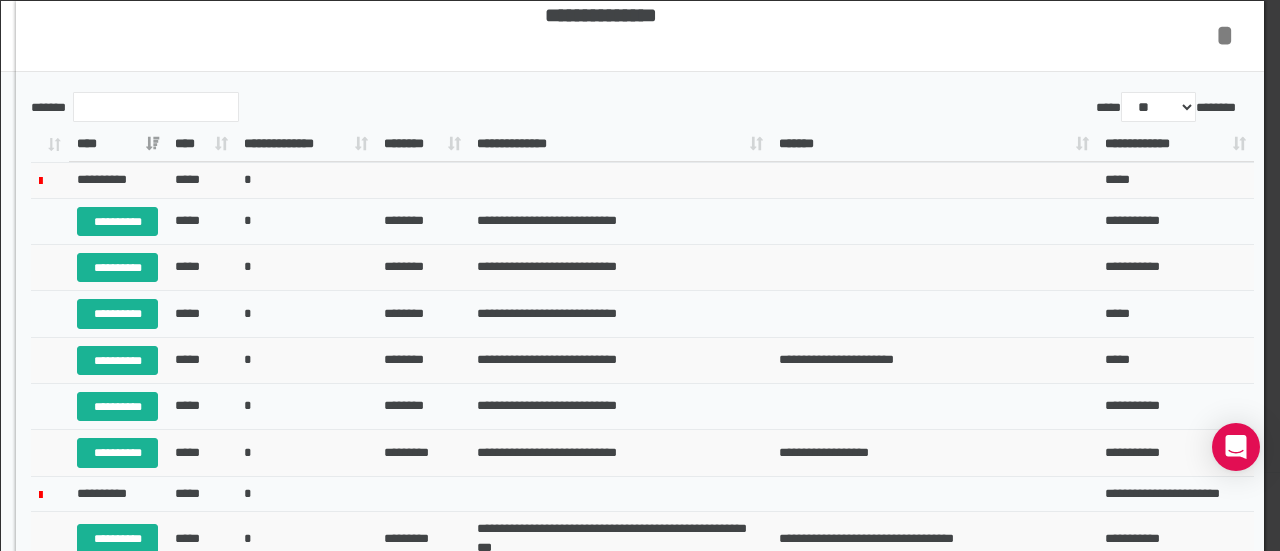 click on "*" at bounding box center (1225, 35) 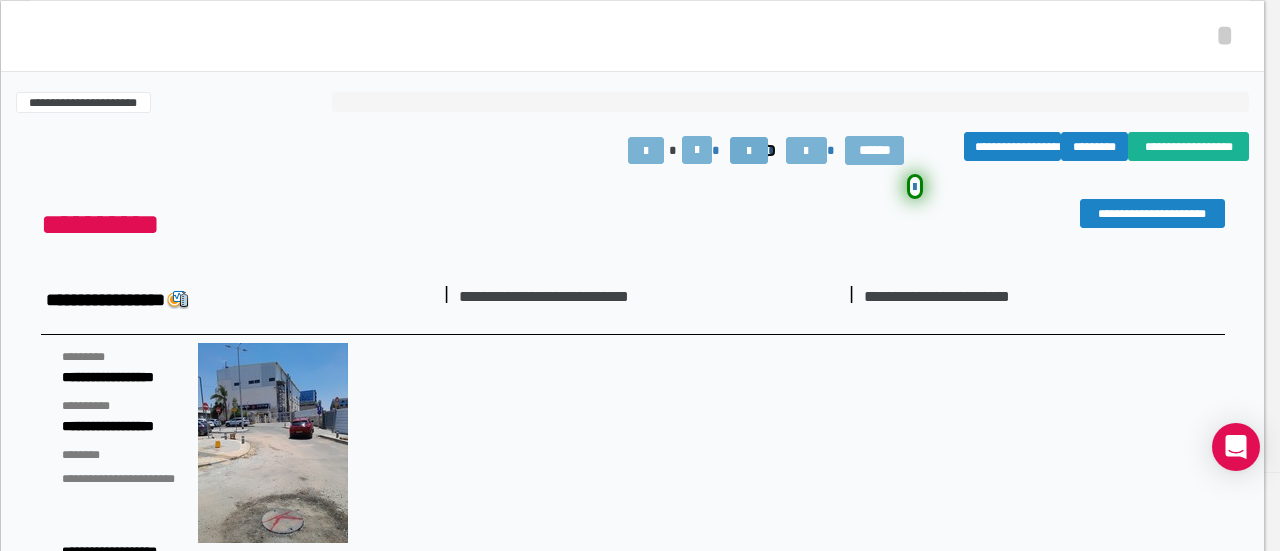 click at bounding box center (748, 150) 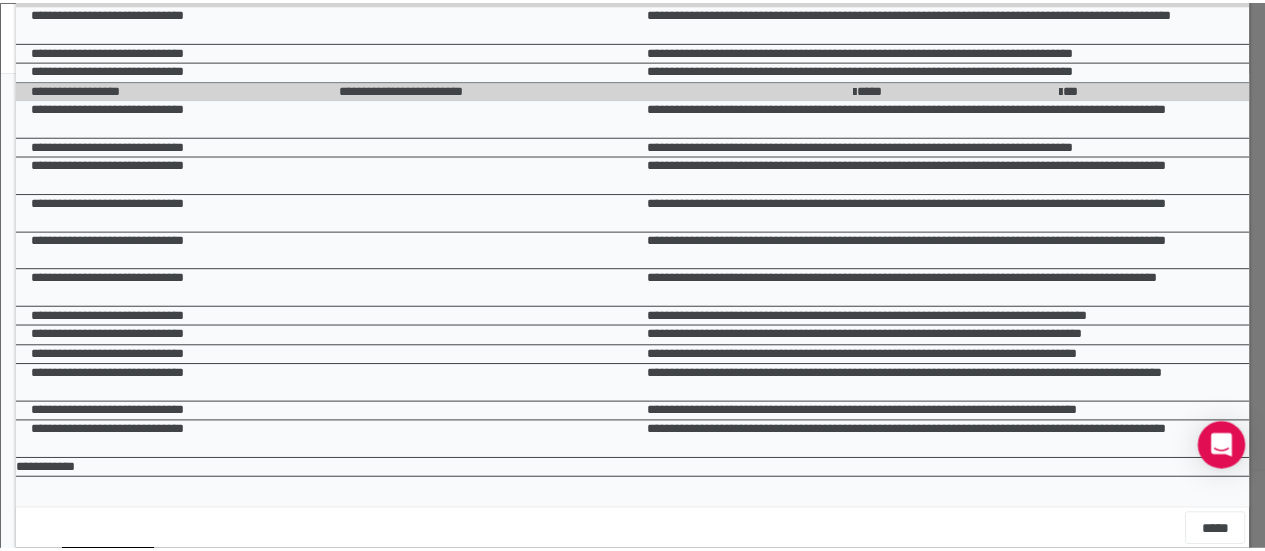scroll, scrollTop: 0, scrollLeft: 0, axis: both 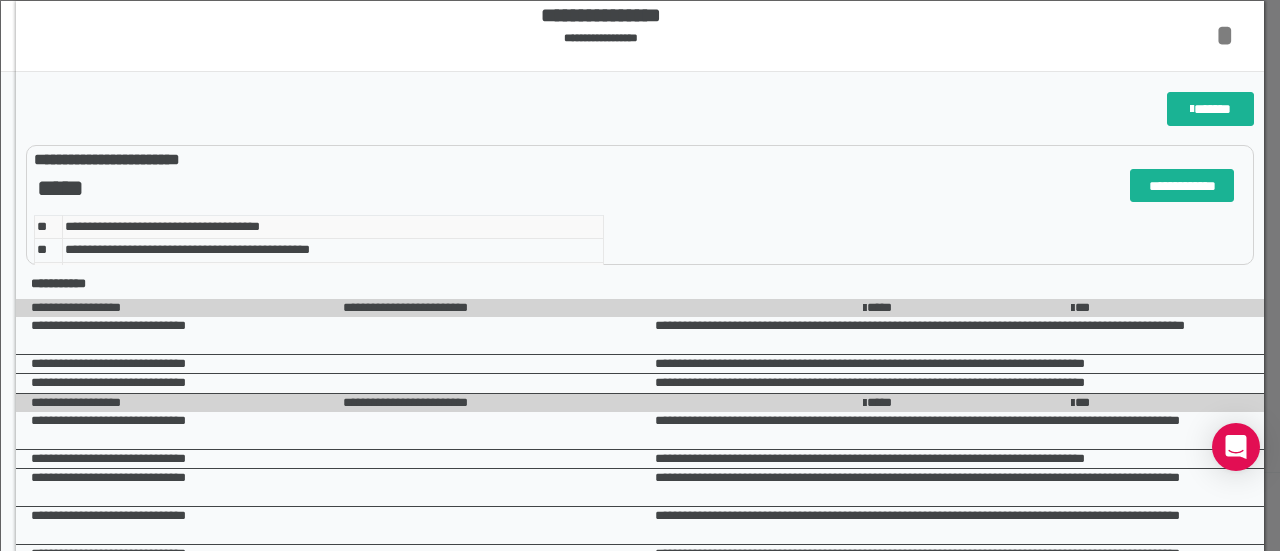 click on "*" at bounding box center [1225, 35] 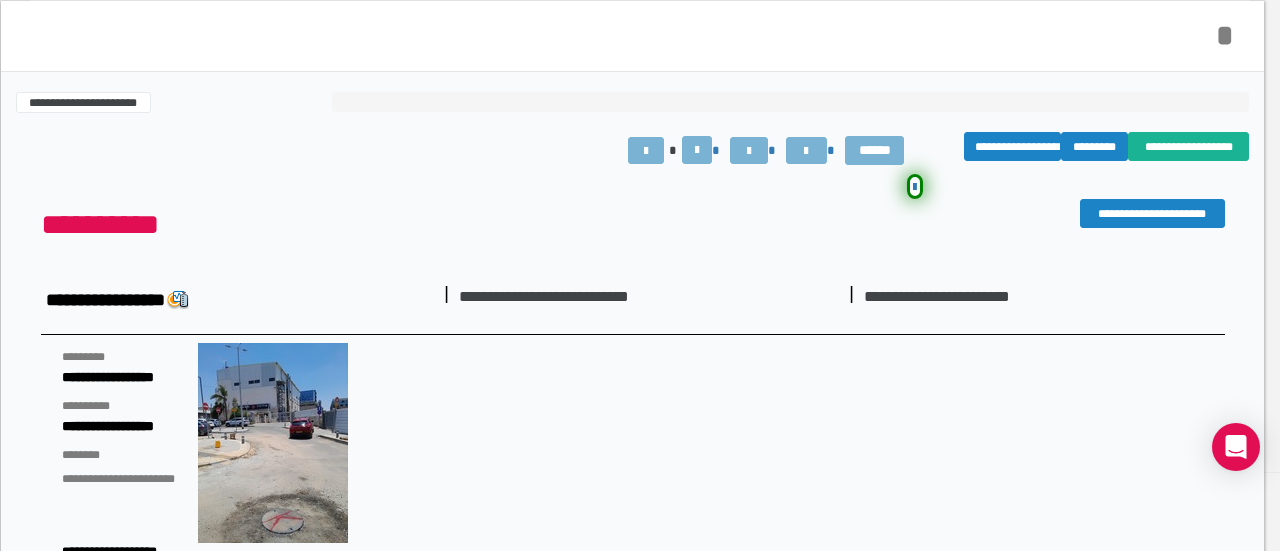 click on "*" at bounding box center (1225, 35) 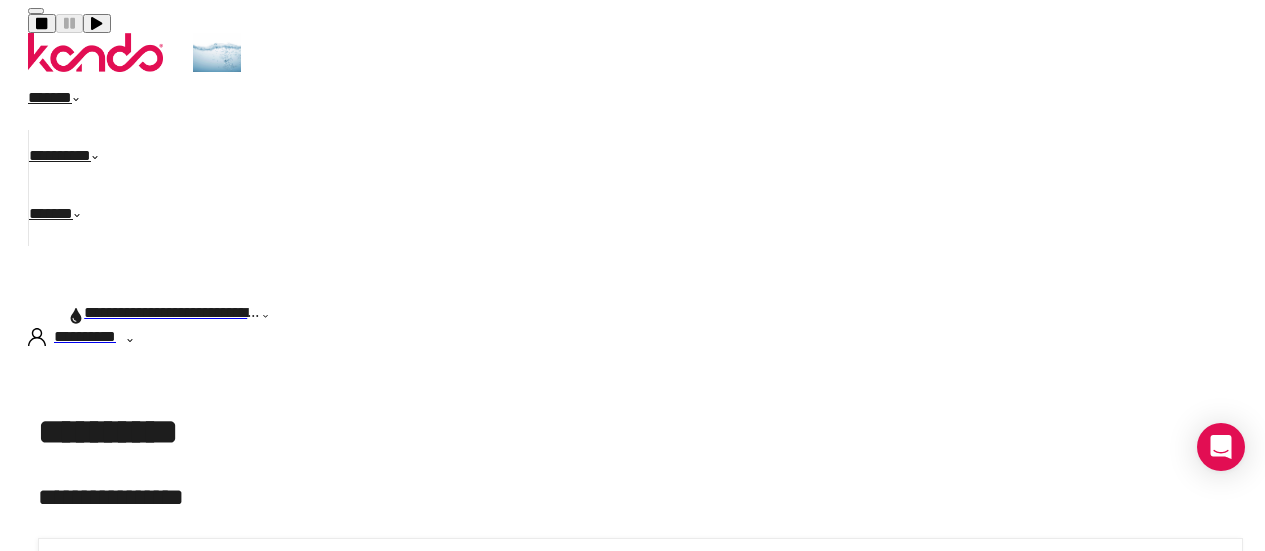 scroll, scrollTop: 0, scrollLeft: 0, axis: both 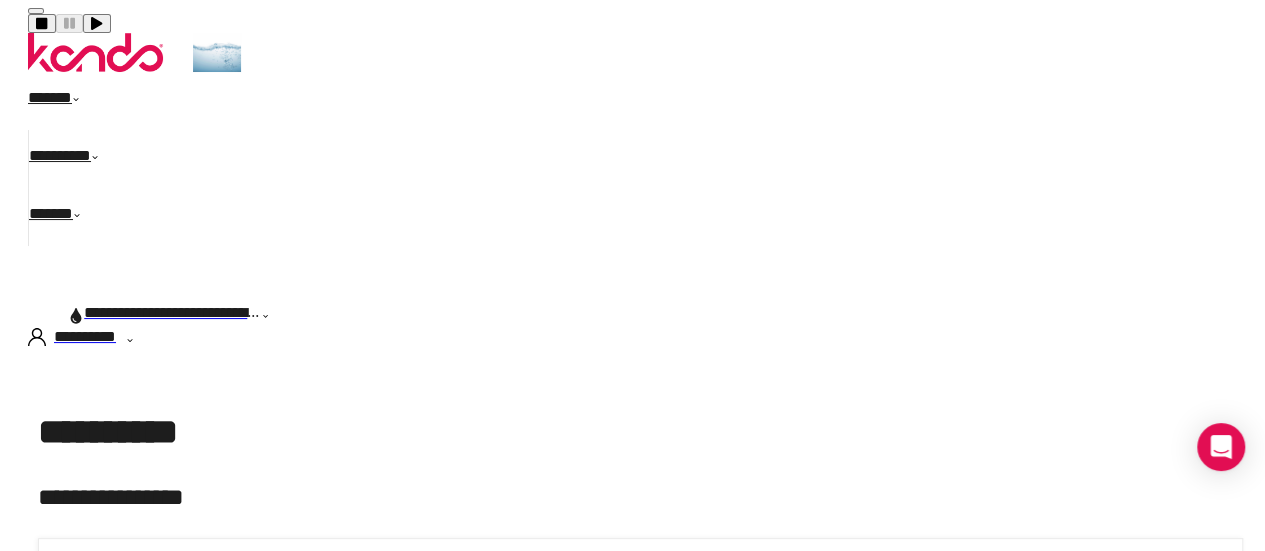 click on "******" at bounding box center (65, 101) 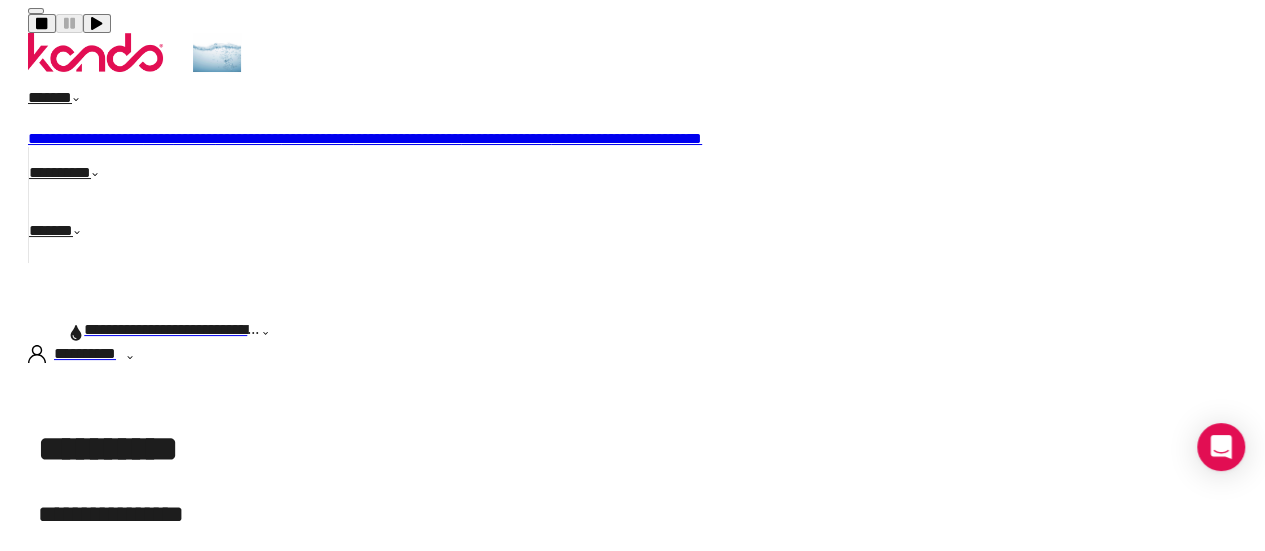 click on "**********" at bounding box center [407, 138] 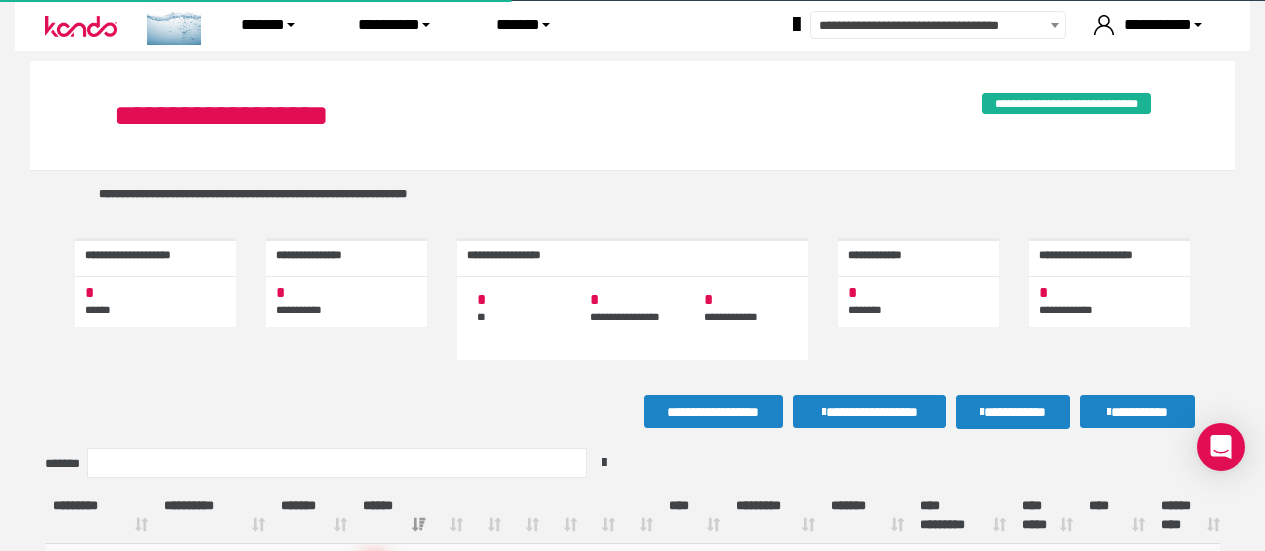 scroll, scrollTop: 0, scrollLeft: 0, axis: both 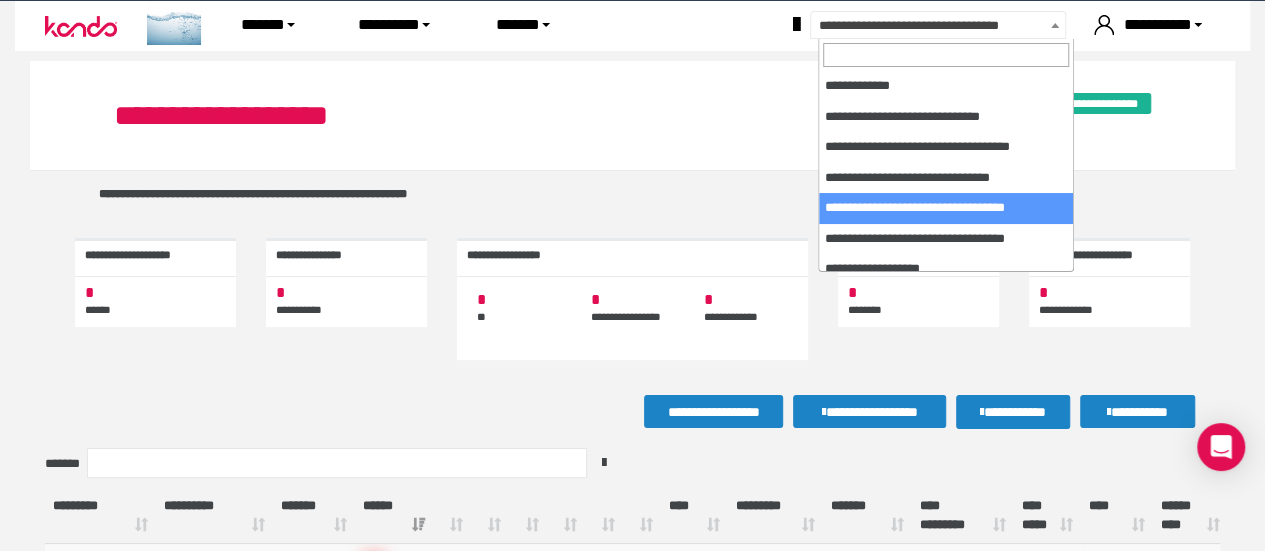 click on "**********" at bounding box center (961, 26) 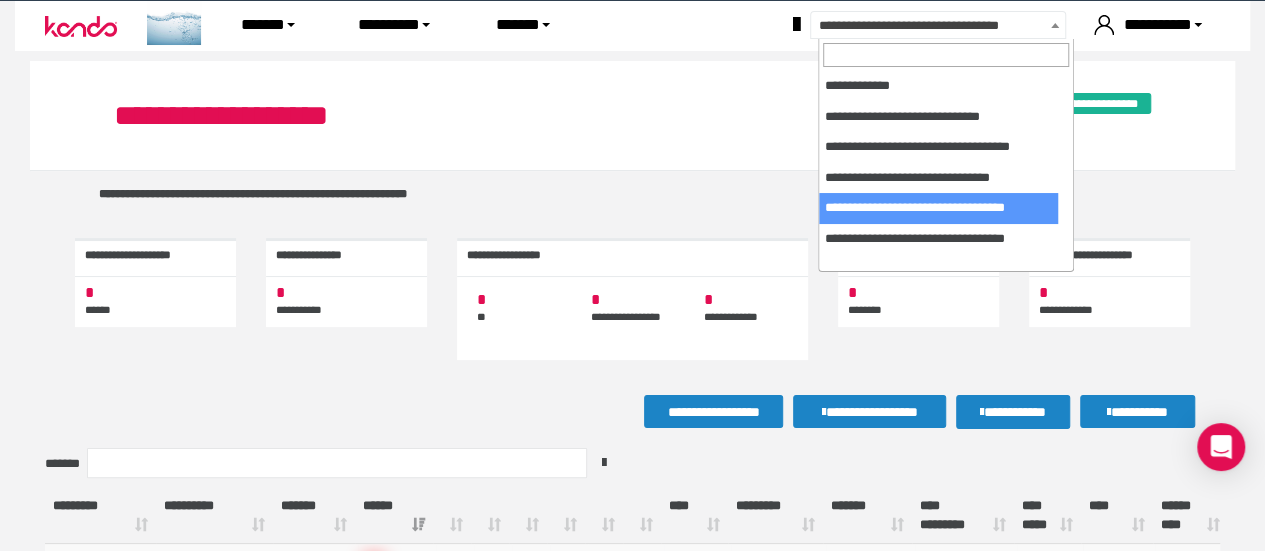 scroll, scrollTop: 612, scrollLeft: 0, axis: vertical 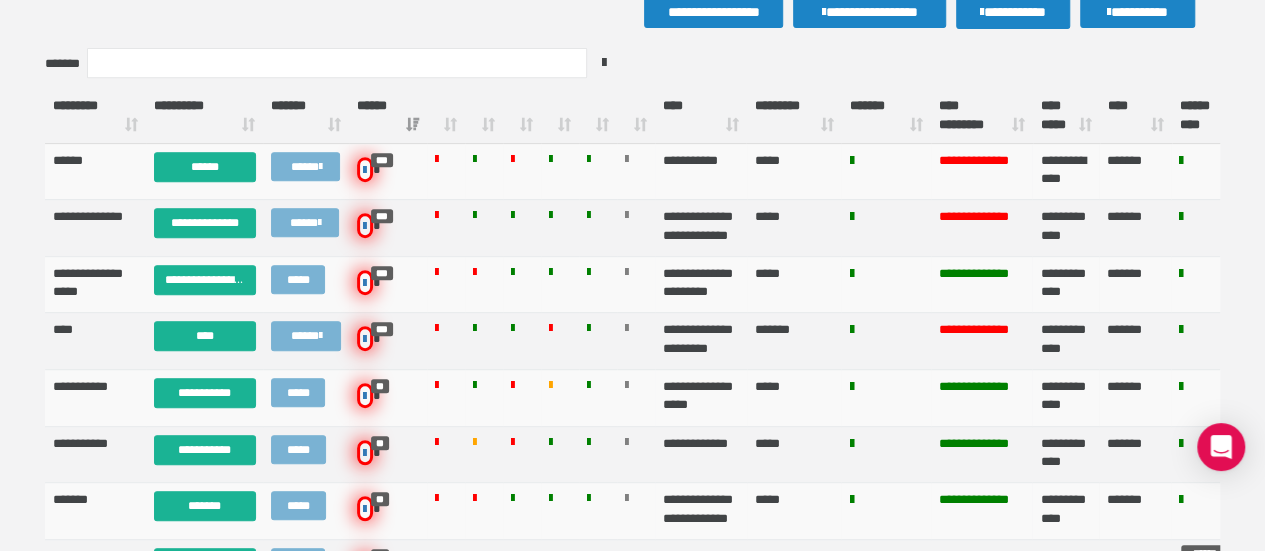 click on "**** *********" at bounding box center [982, 116] 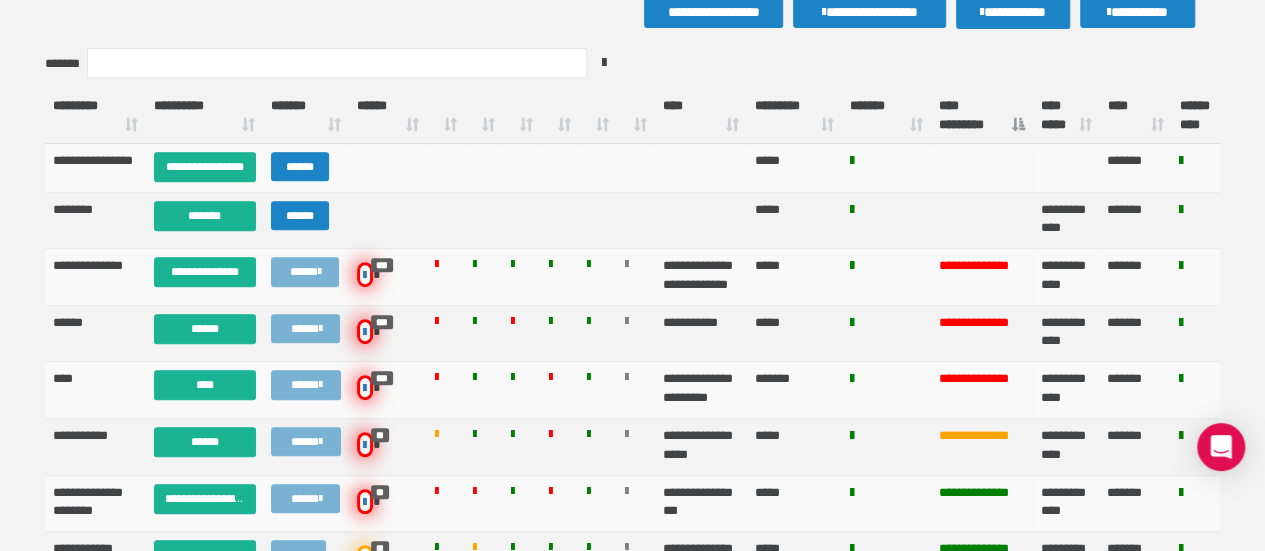 click on "**** *****" at bounding box center (1066, 116) 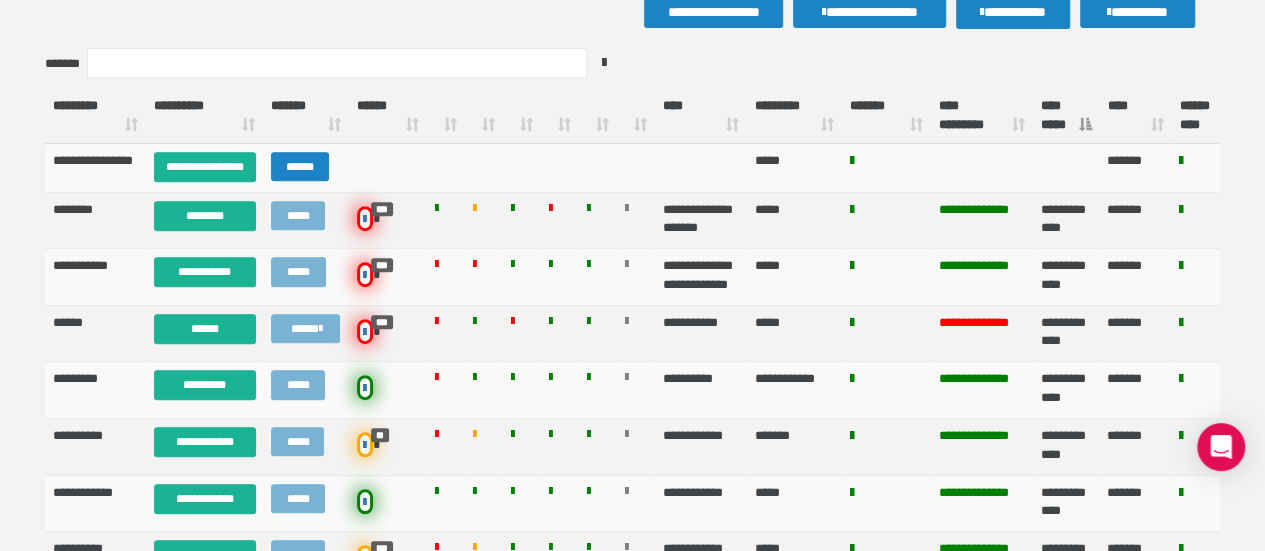click on "**** *****" at bounding box center [1066, 116] 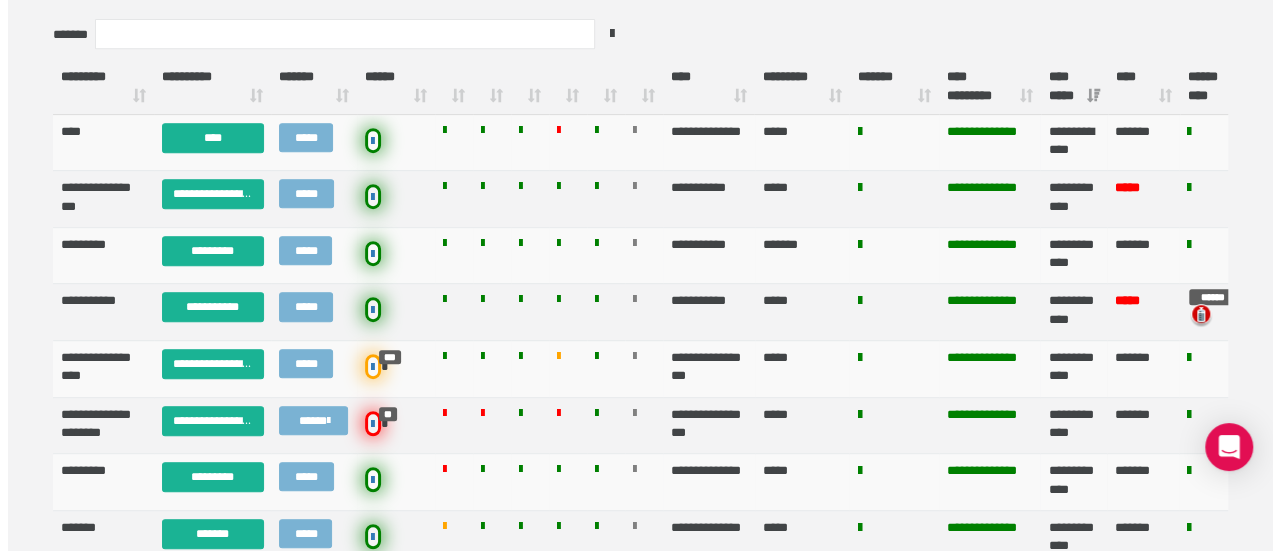 scroll, scrollTop: 426, scrollLeft: 0, axis: vertical 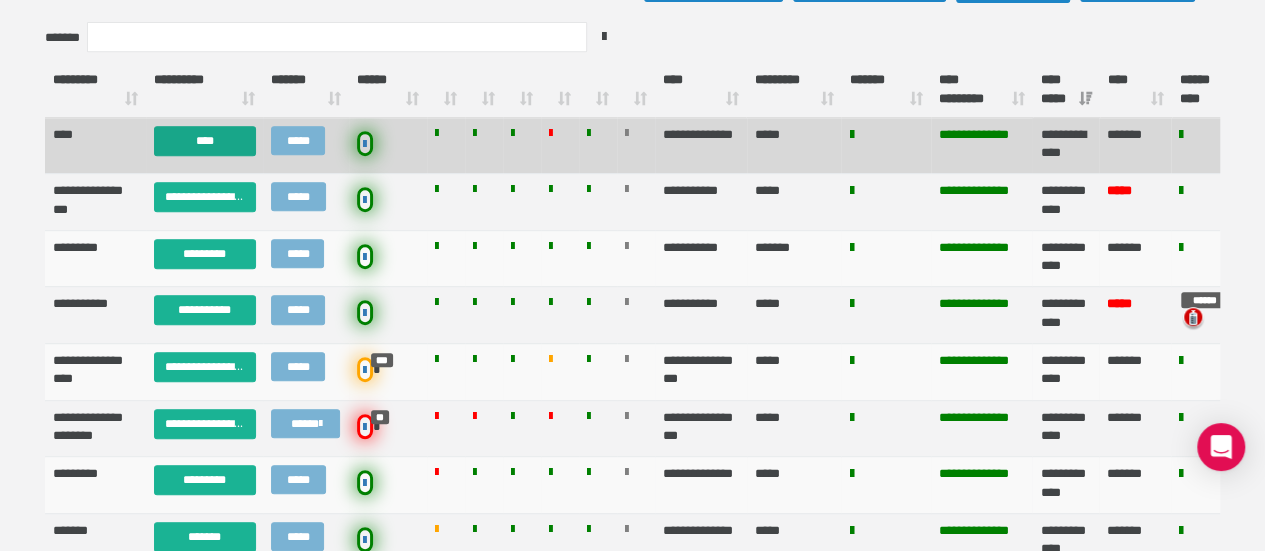 click on "****" at bounding box center [205, 141] 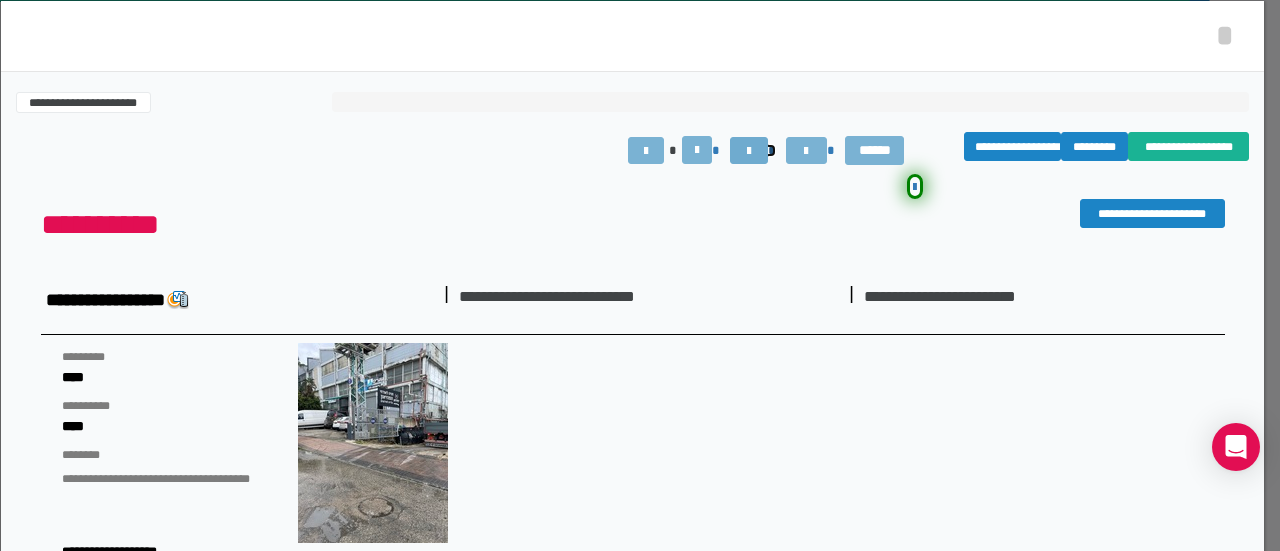 click at bounding box center (749, 151) 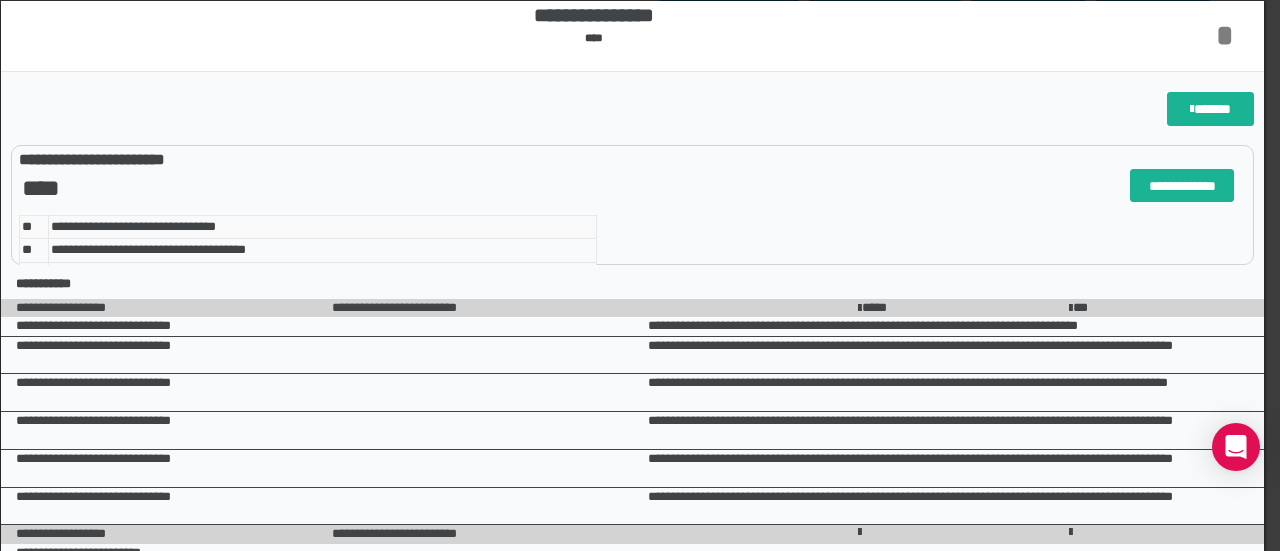 click on "*" at bounding box center [1225, 35] 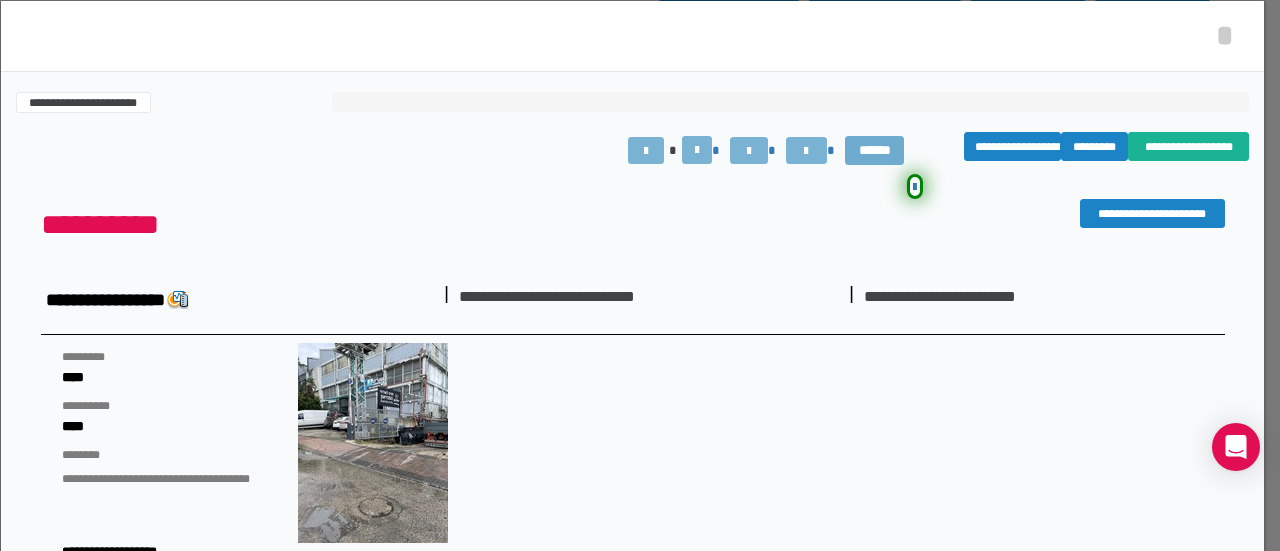 click on "******" at bounding box center [874, 151] 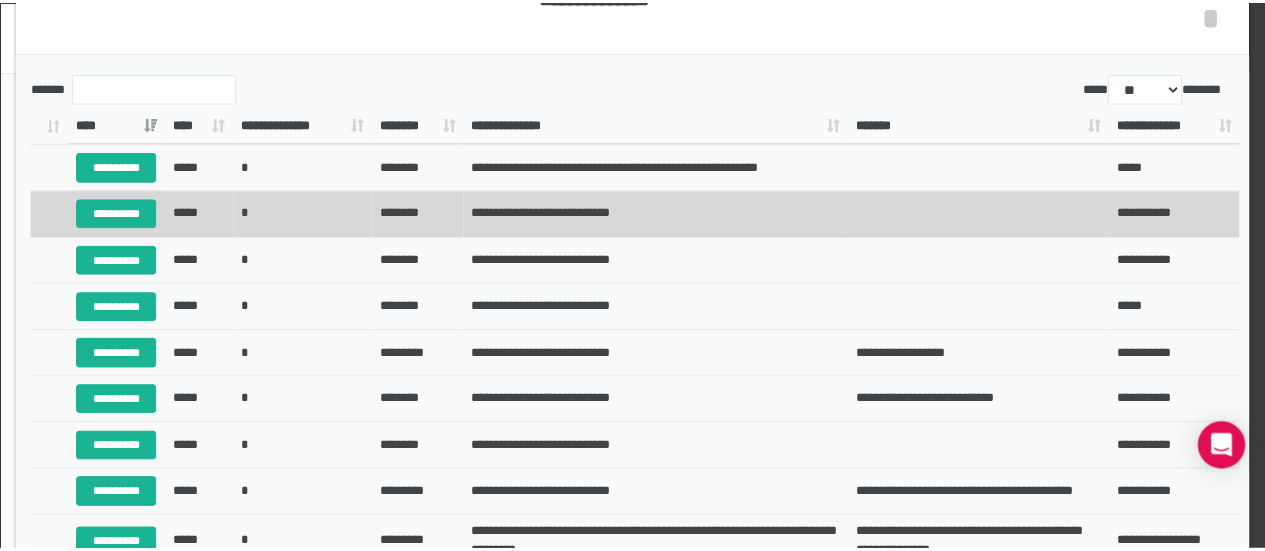scroll, scrollTop: 0, scrollLeft: 0, axis: both 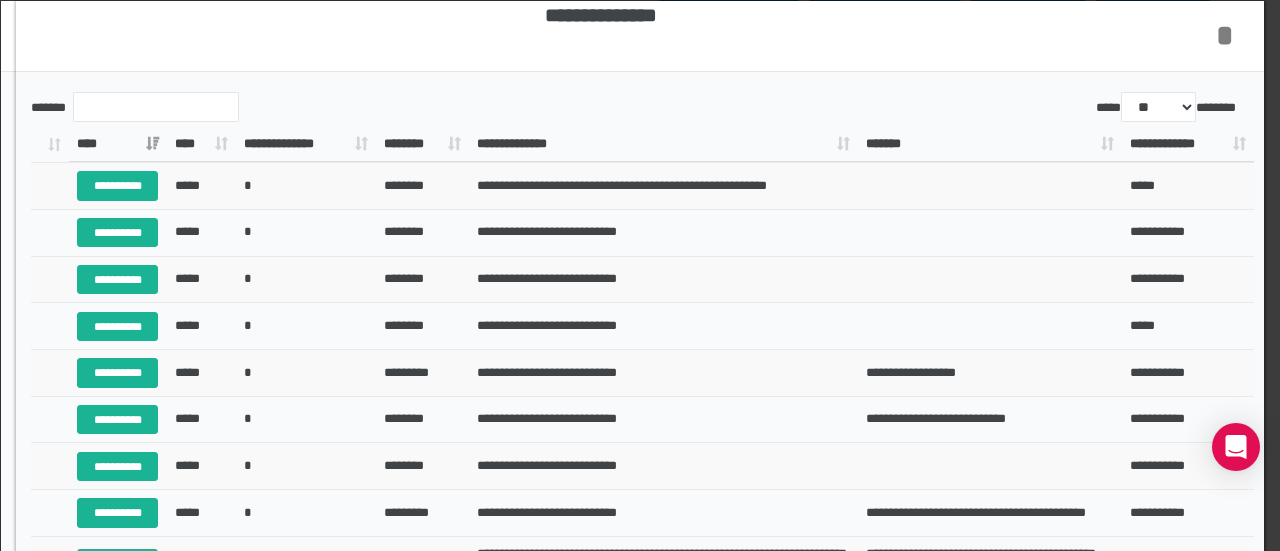 click on "*" at bounding box center (1225, 35) 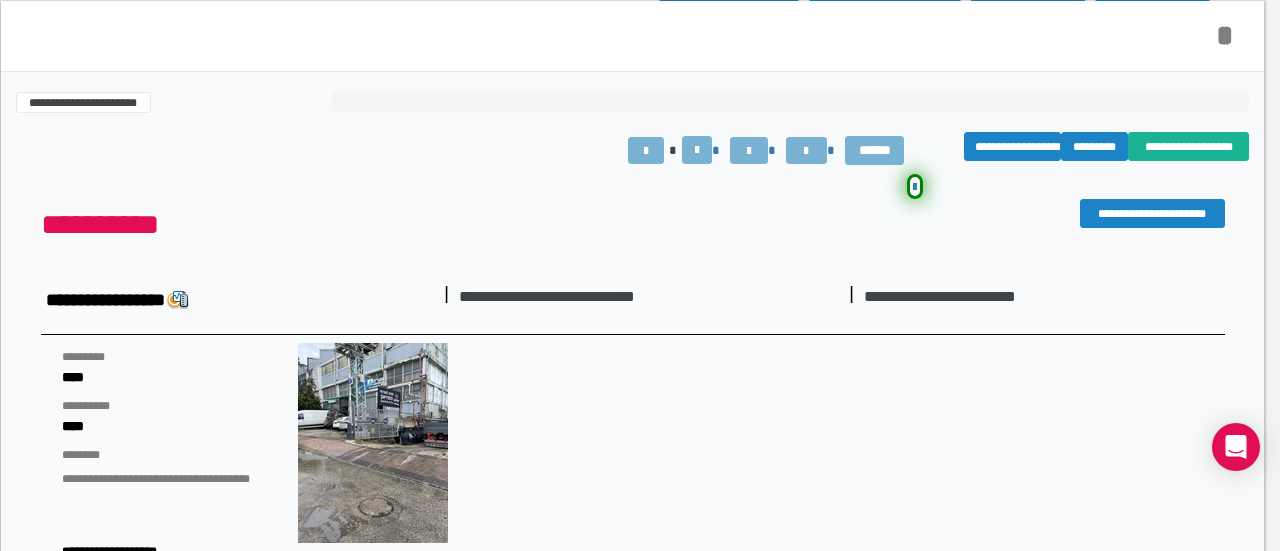 click on "*" at bounding box center (1225, 35) 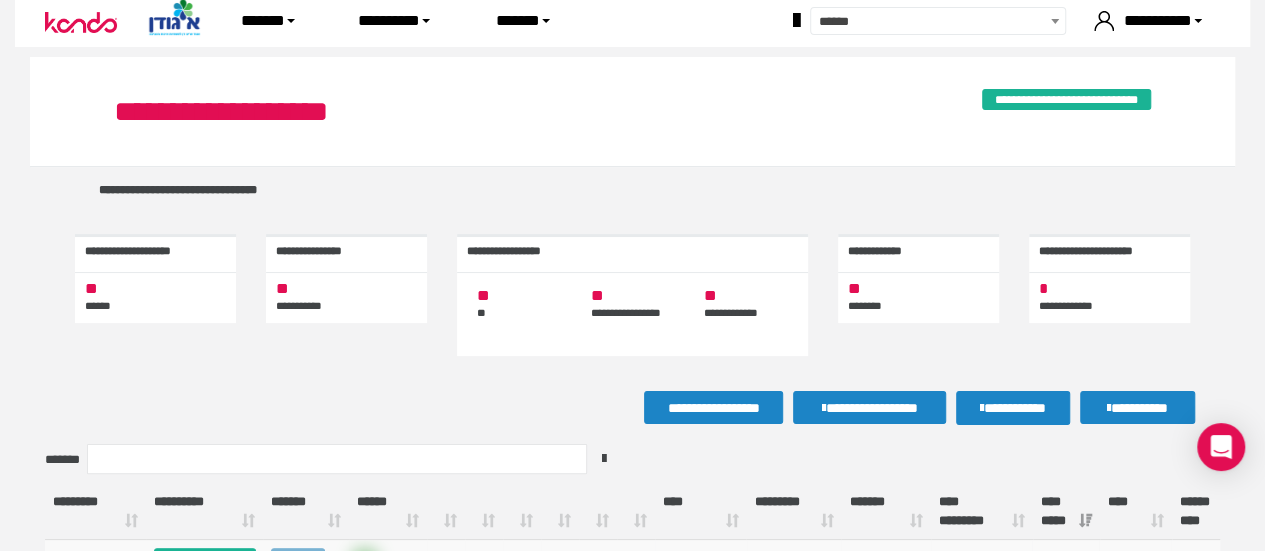 scroll, scrollTop: 0, scrollLeft: 0, axis: both 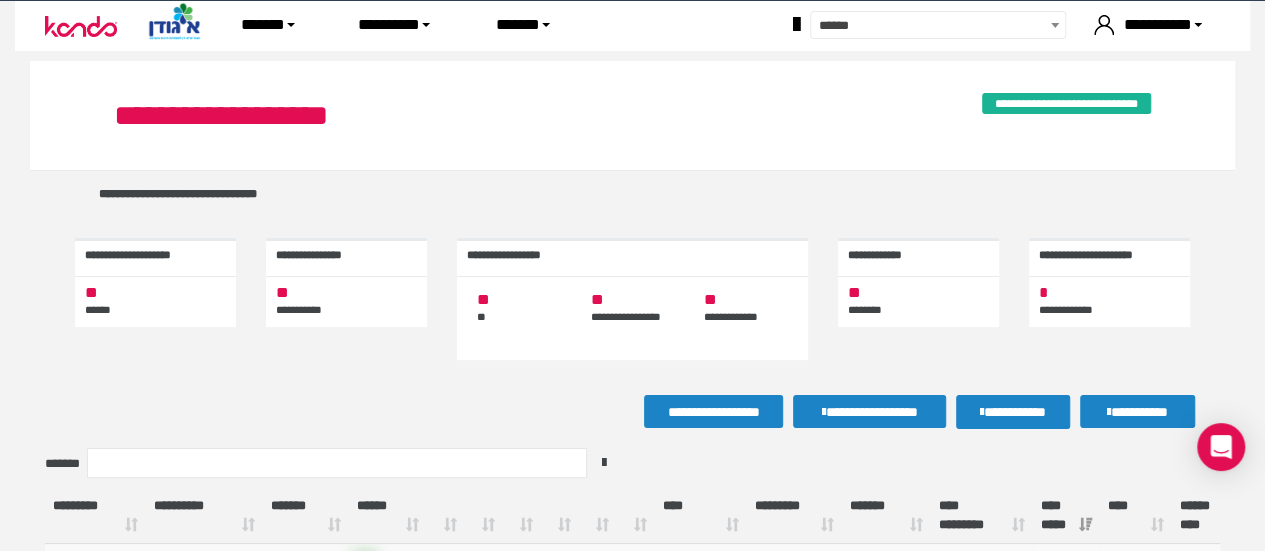 click on "**********" at bounding box center [632, 26] 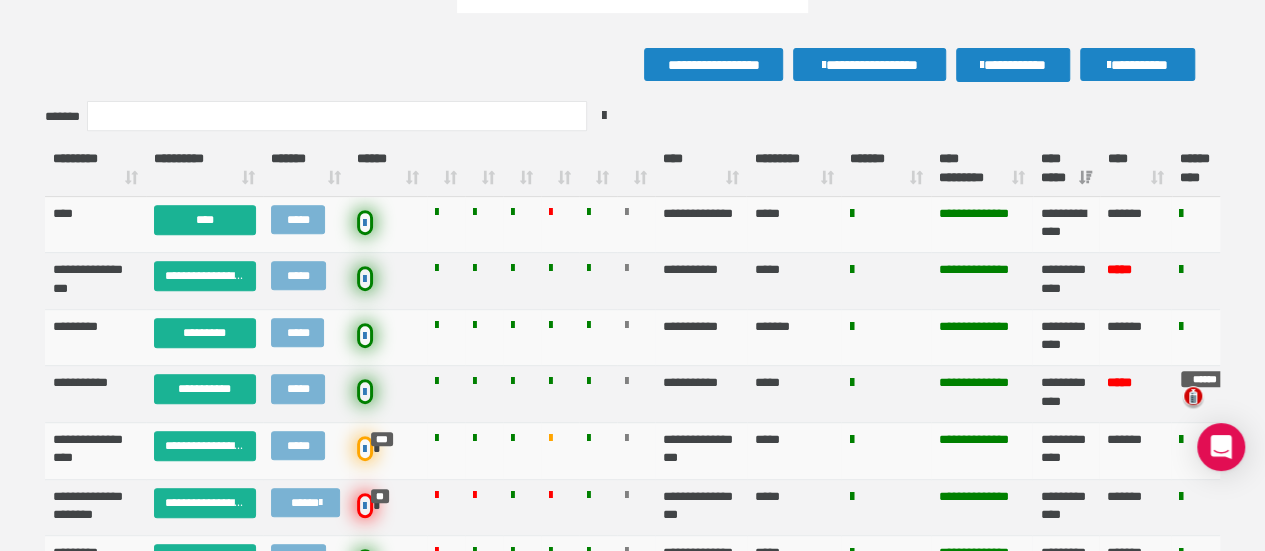 scroll, scrollTop: 346, scrollLeft: 0, axis: vertical 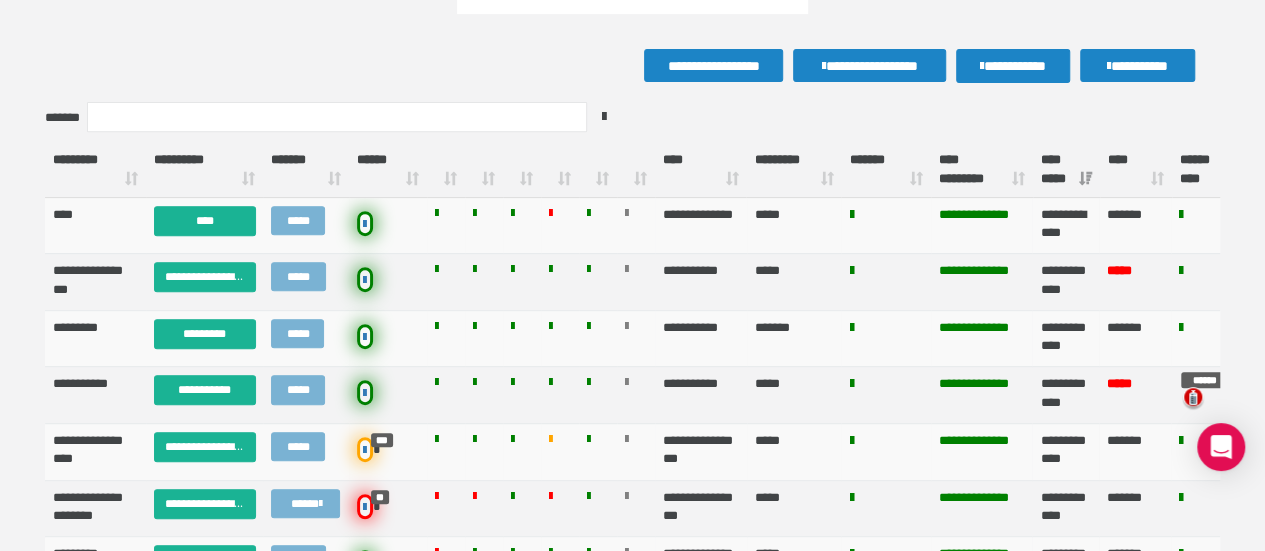 click on "**** *****" at bounding box center [1066, 170] 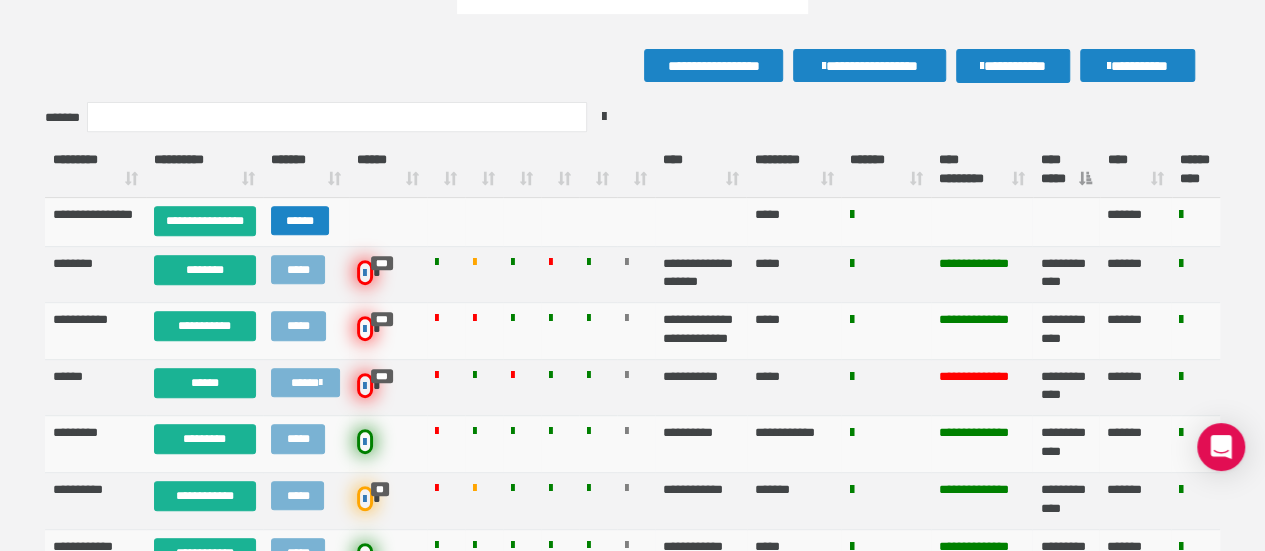 click on "**** *****" at bounding box center (1066, 170) 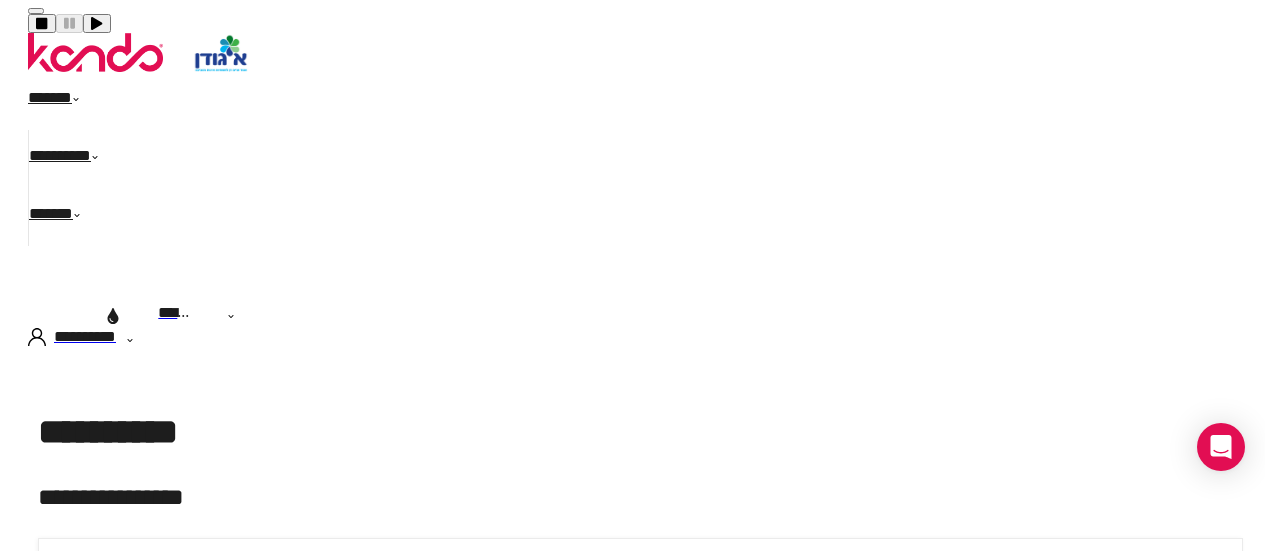 scroll, scrollTop: 0, scrollLeft: 0, axis: both 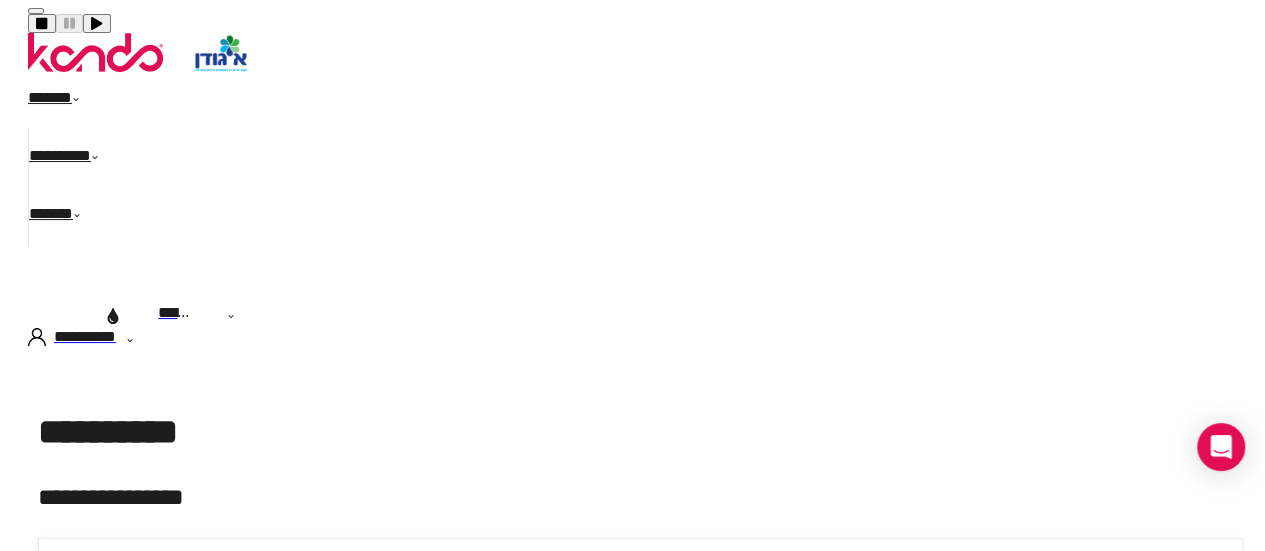 click on "******" at bounding box center [65, 101] 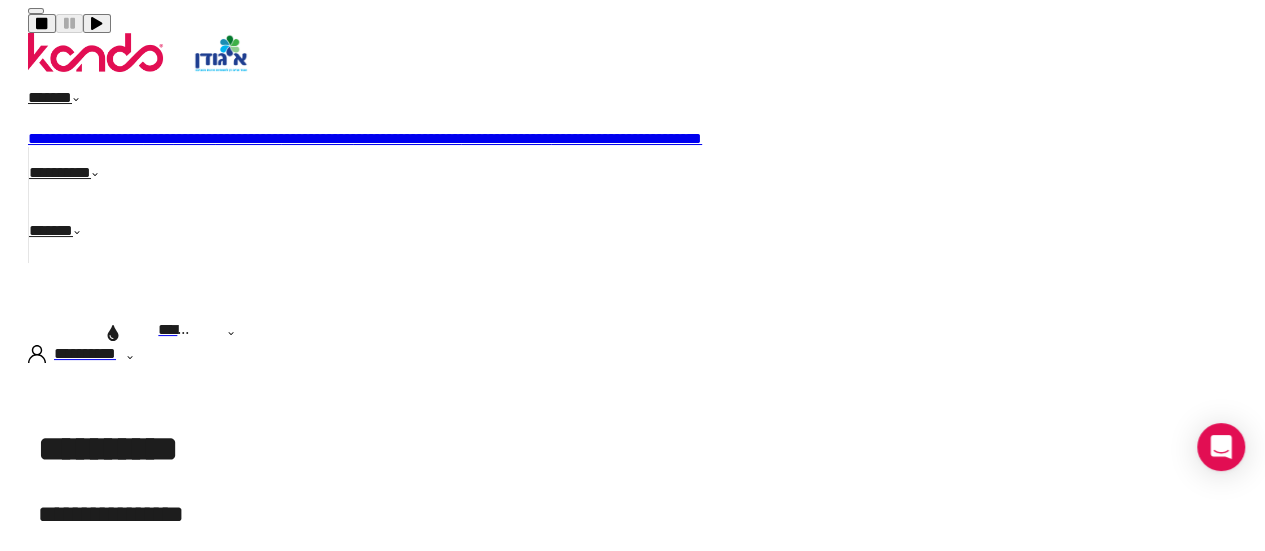 click on "**********" at bounding box center (407, 138) 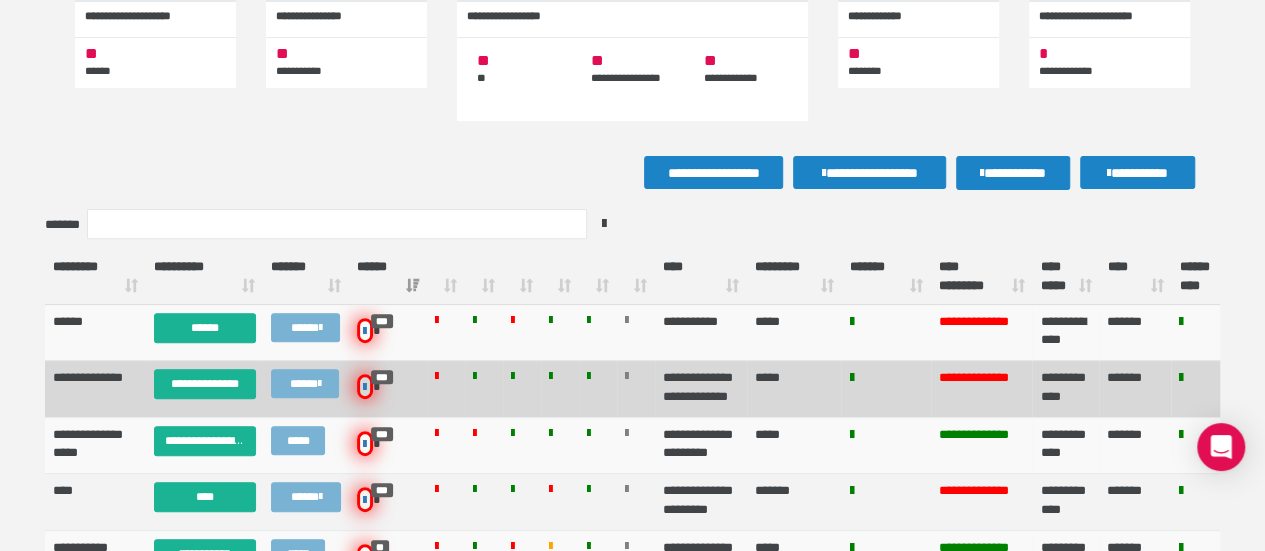 scroll, scrollTop: 240, scrollLeft: 0, axis: vertical 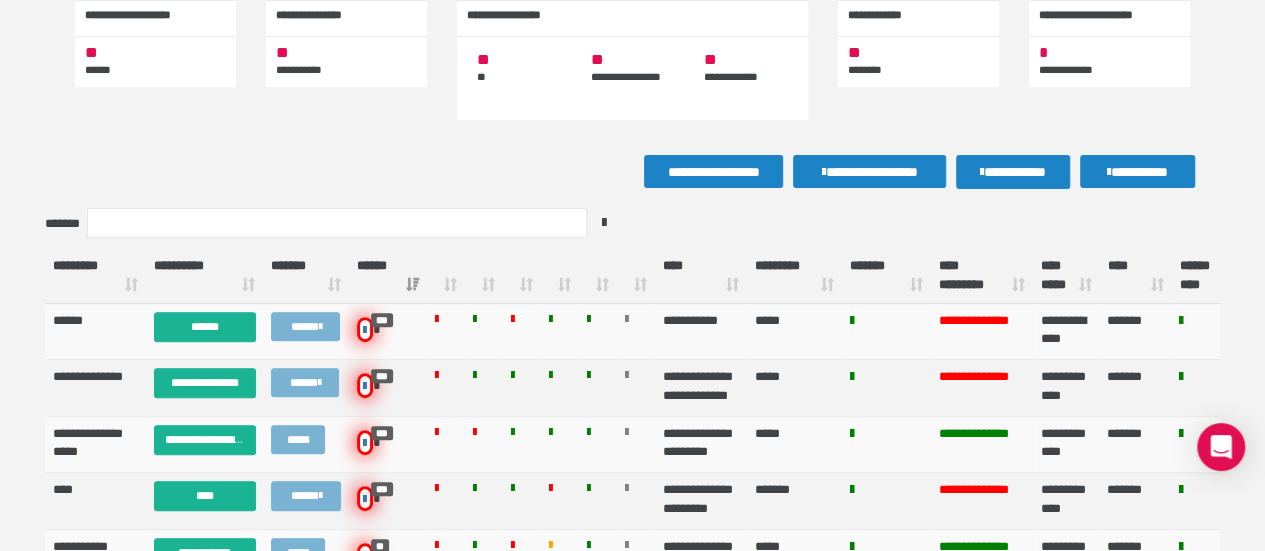 click on "**** *****" at bounding box center [1066, 276] 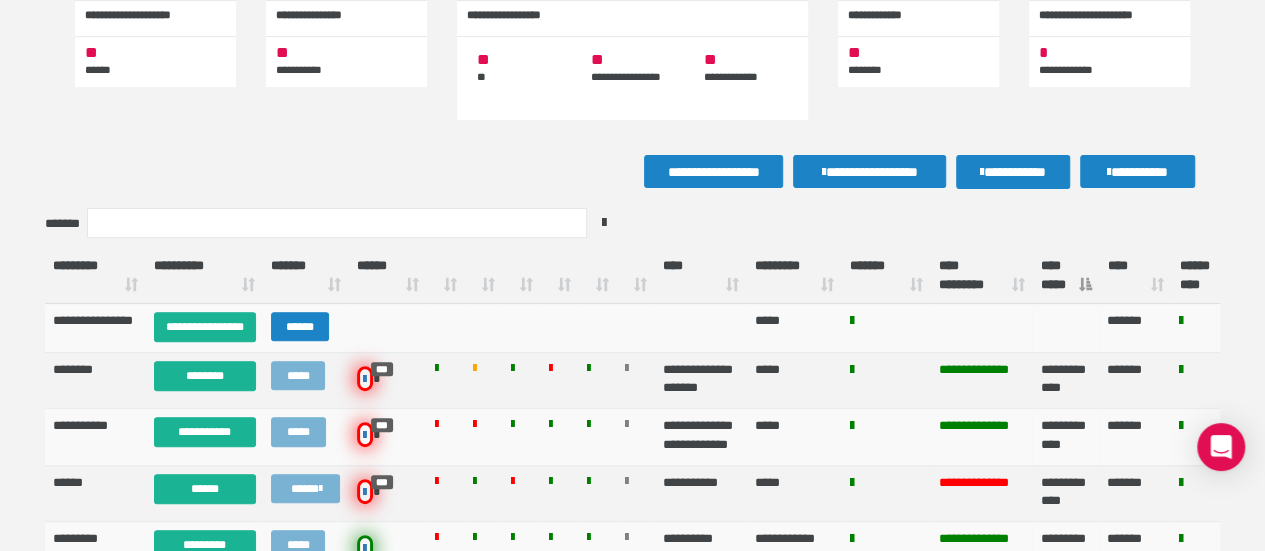 click on "**** *****" at bounding box center (1066, 276) 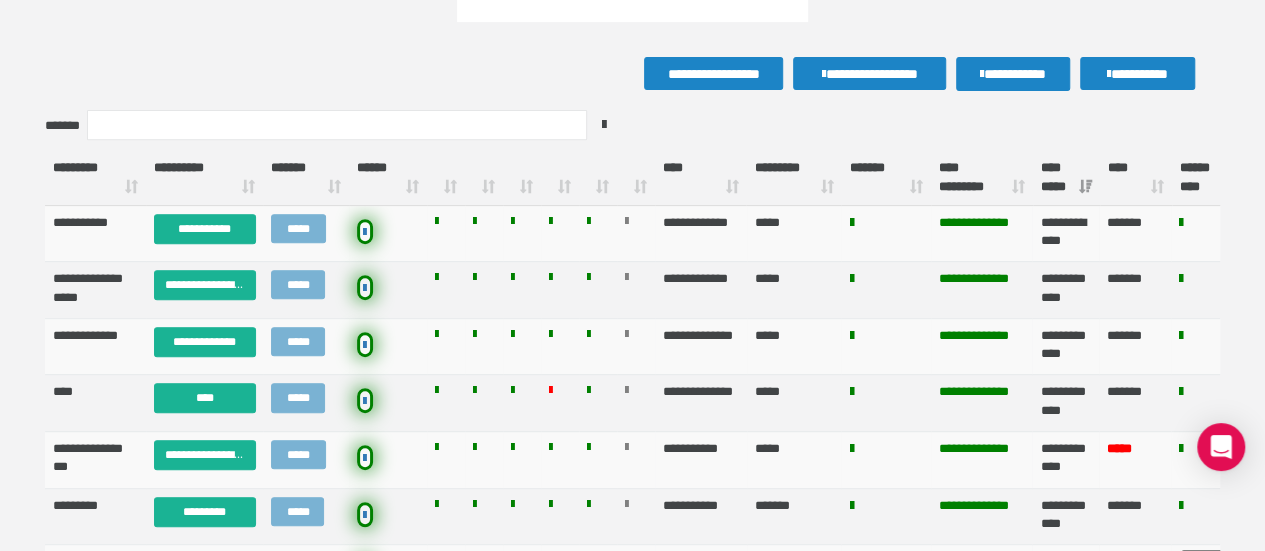 scroll, scrollTop: 324, scrollLeft: 0, axis: vertical 